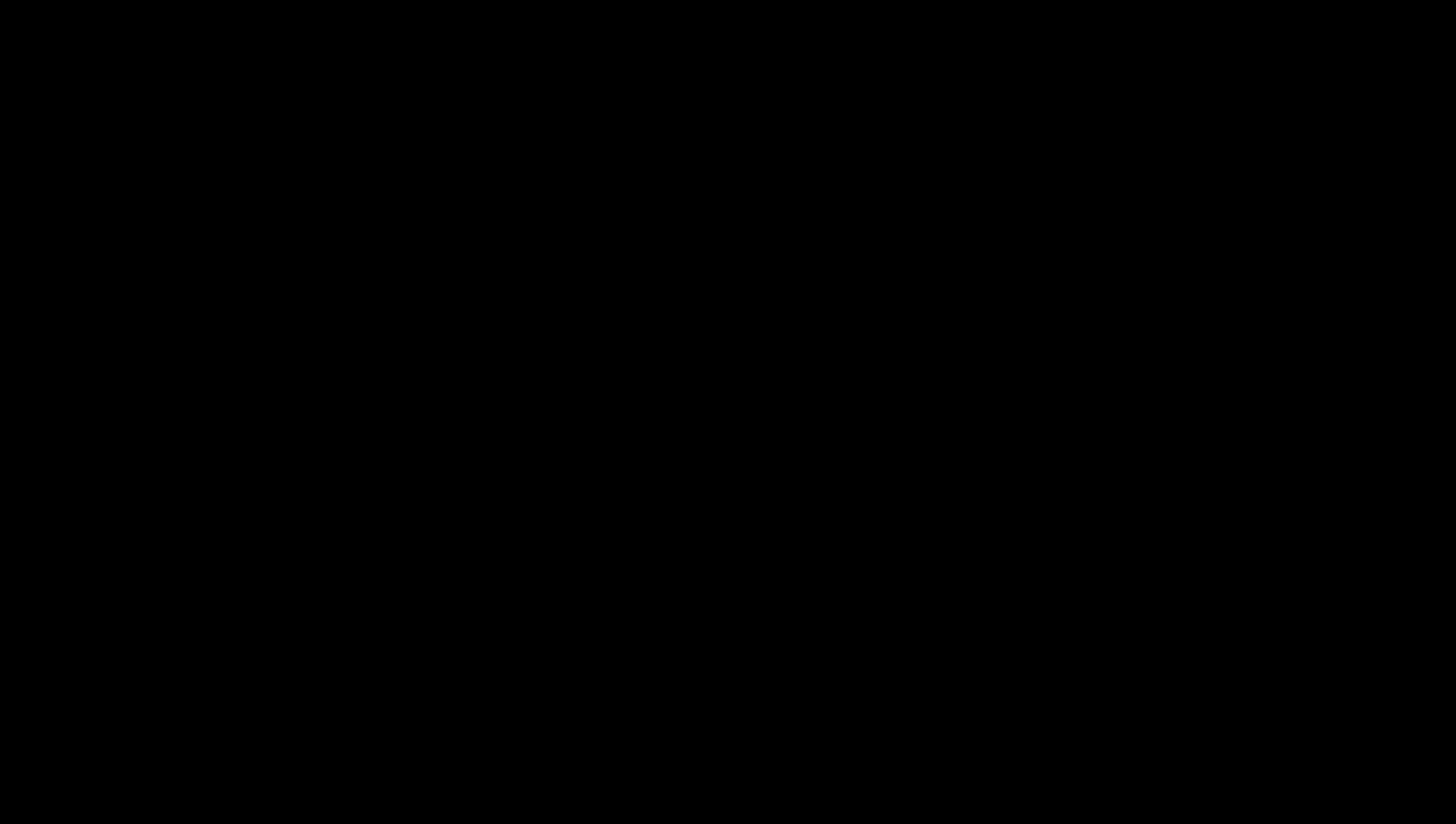 scroll, scrollTop: 0, scrollLeft: 0, axis: both 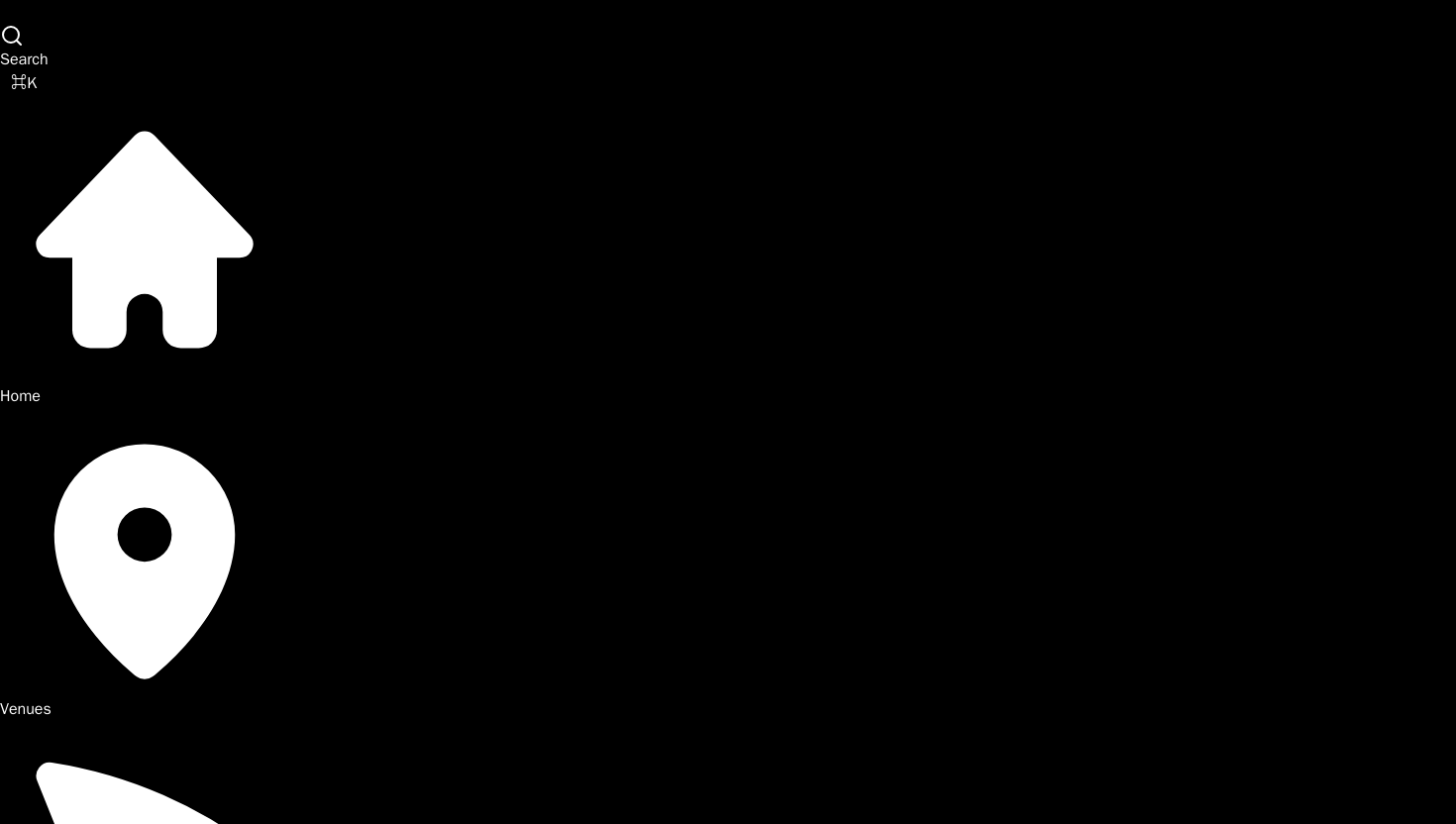 click on "Wi-Fi 3" at bounding box center [145, 2815] 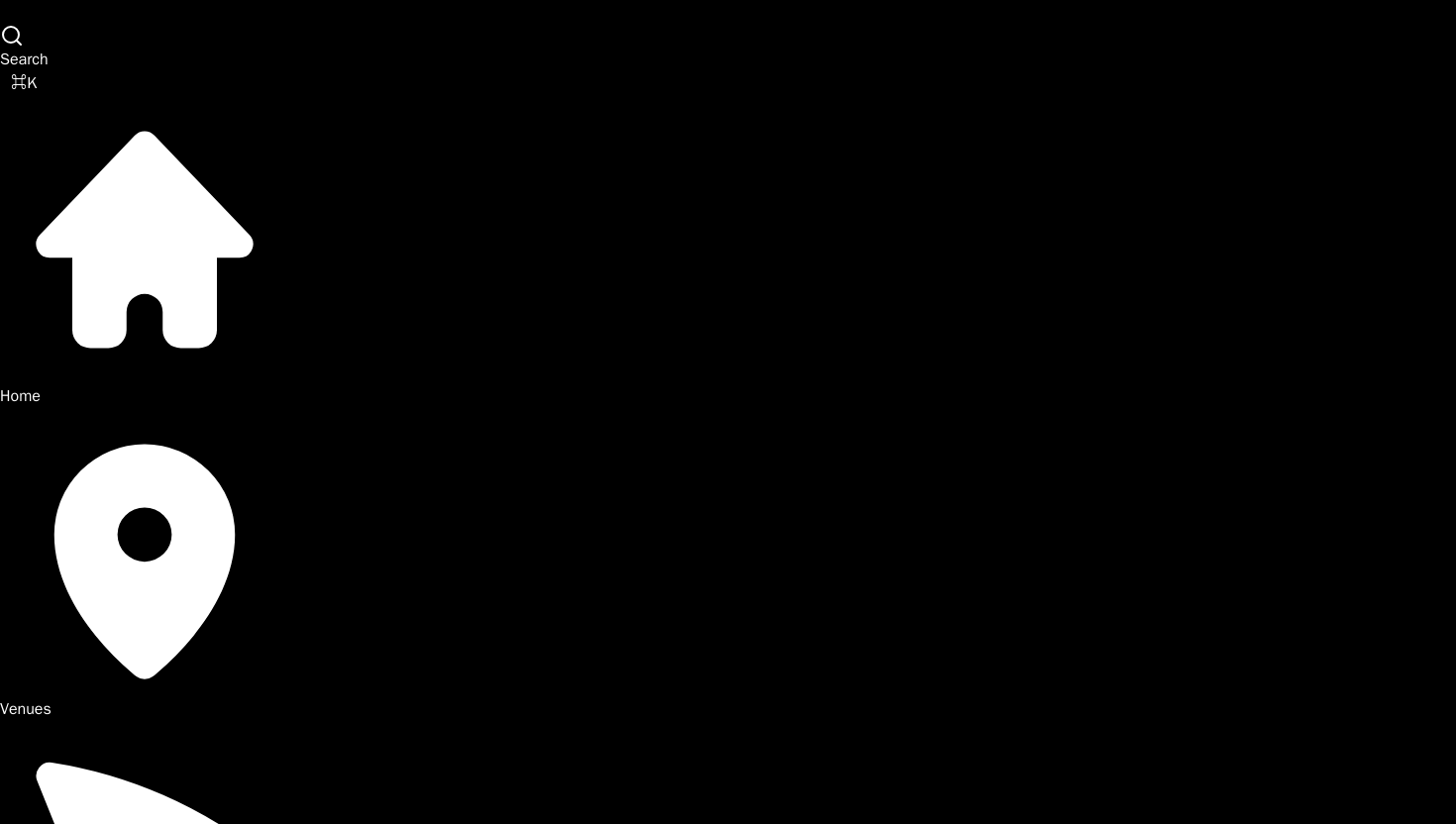 scroll, scrollTop: 0, scrollLeft: 0, axis: both 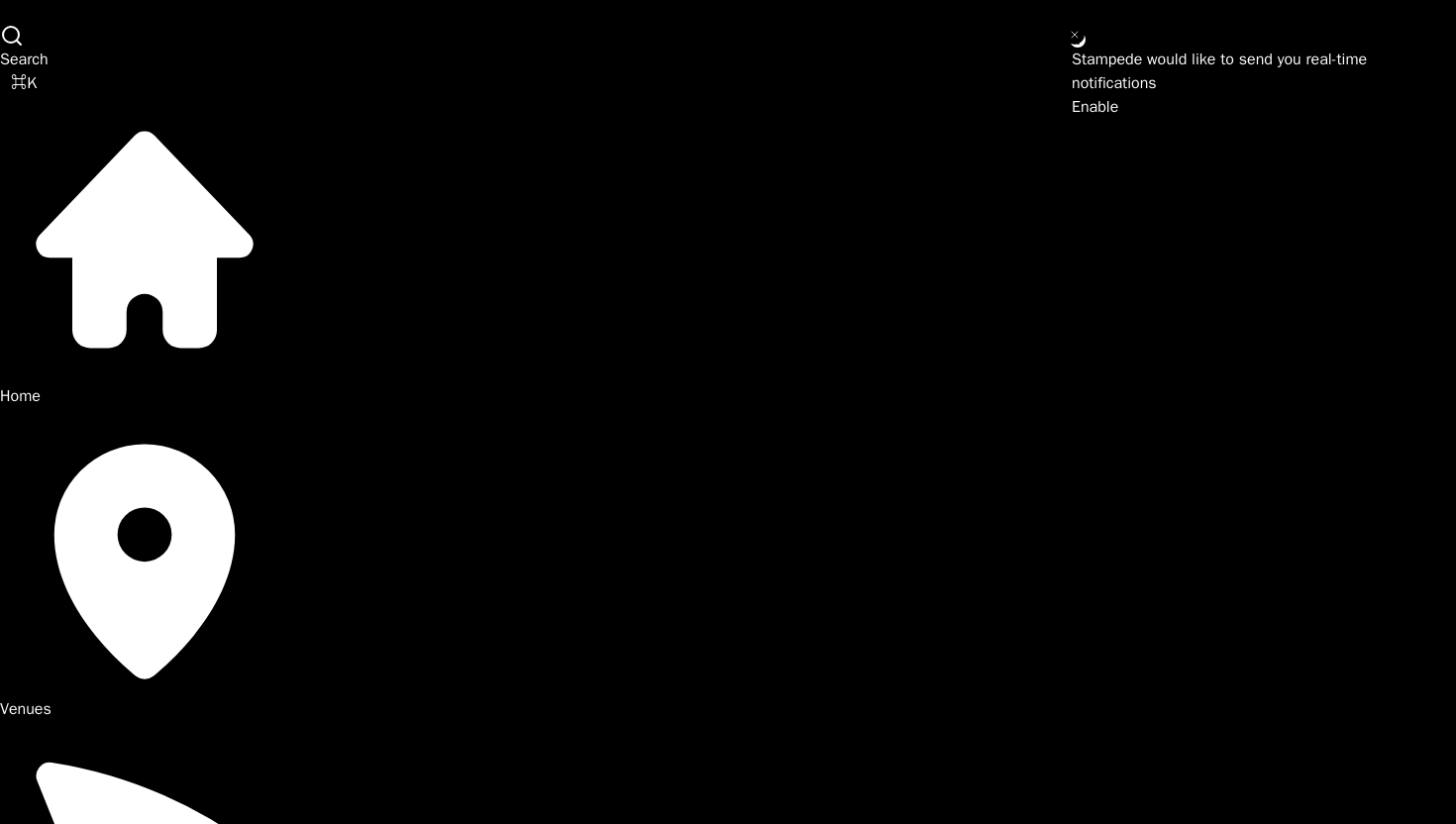 click on "Reviews" at bounding box center [28, 1648] 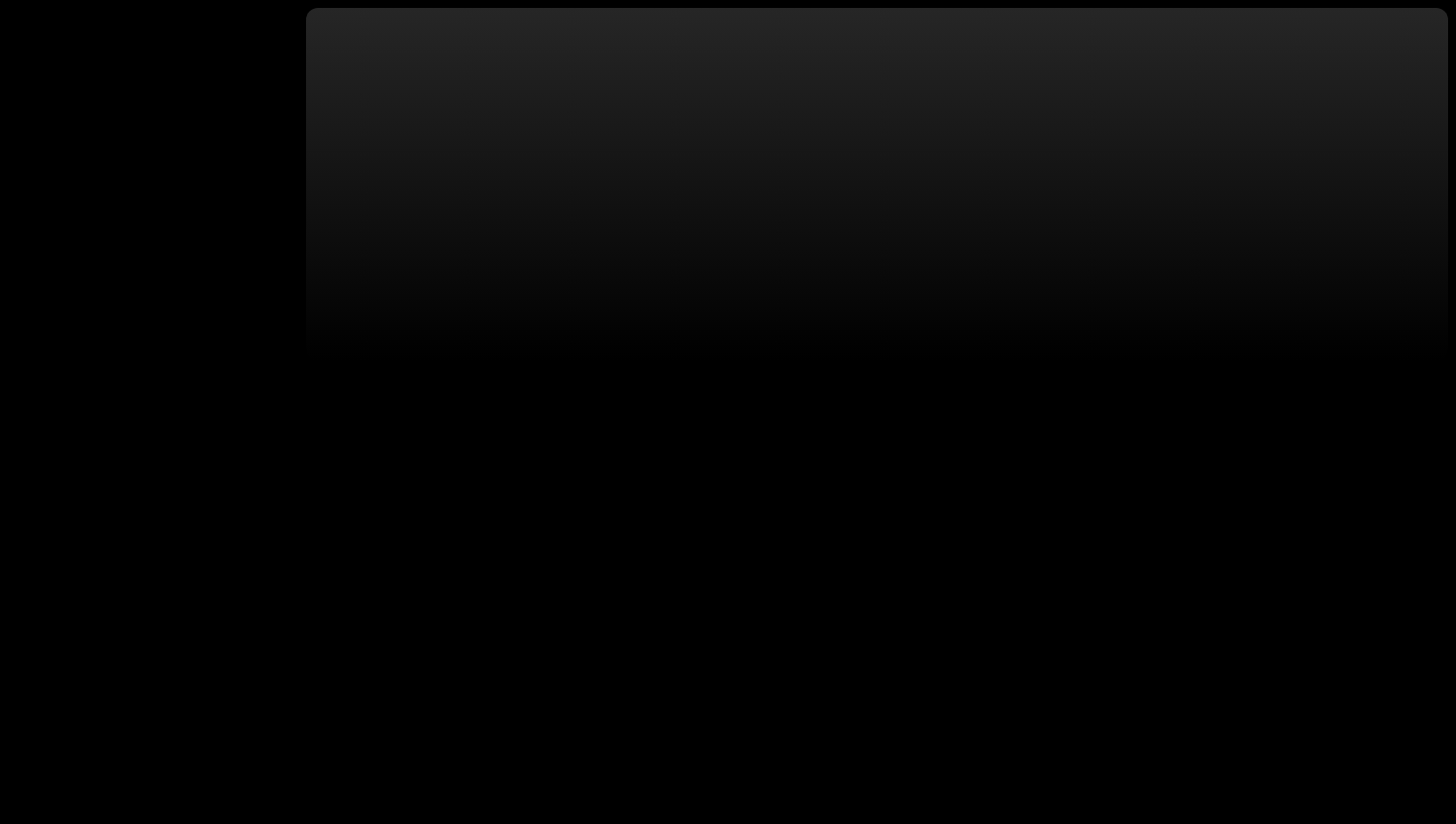 scroll, scrollTop: 0, scrollLeft: 0, axis: both 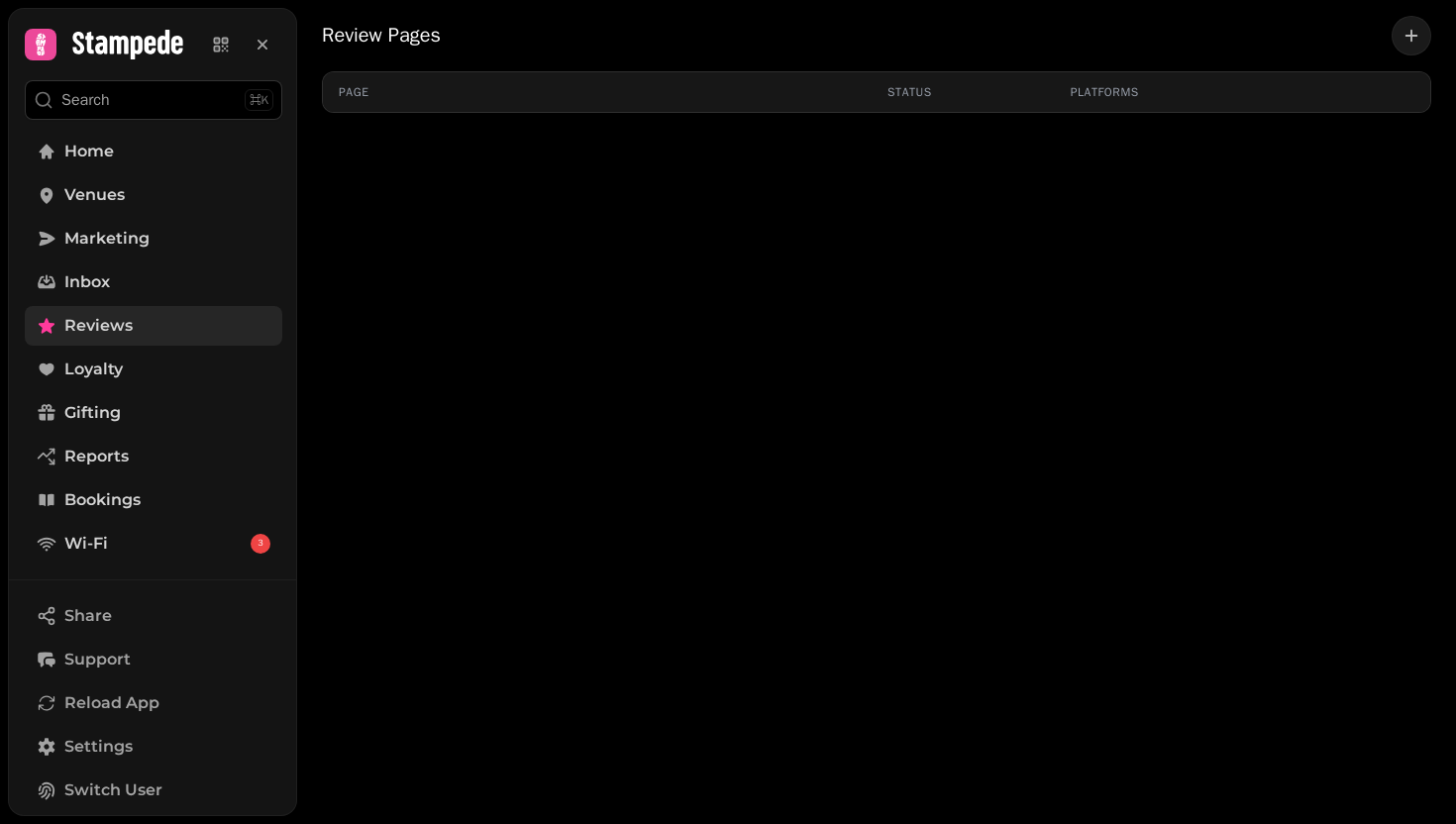 click on "Reviews" at bounding box center (98, 326) 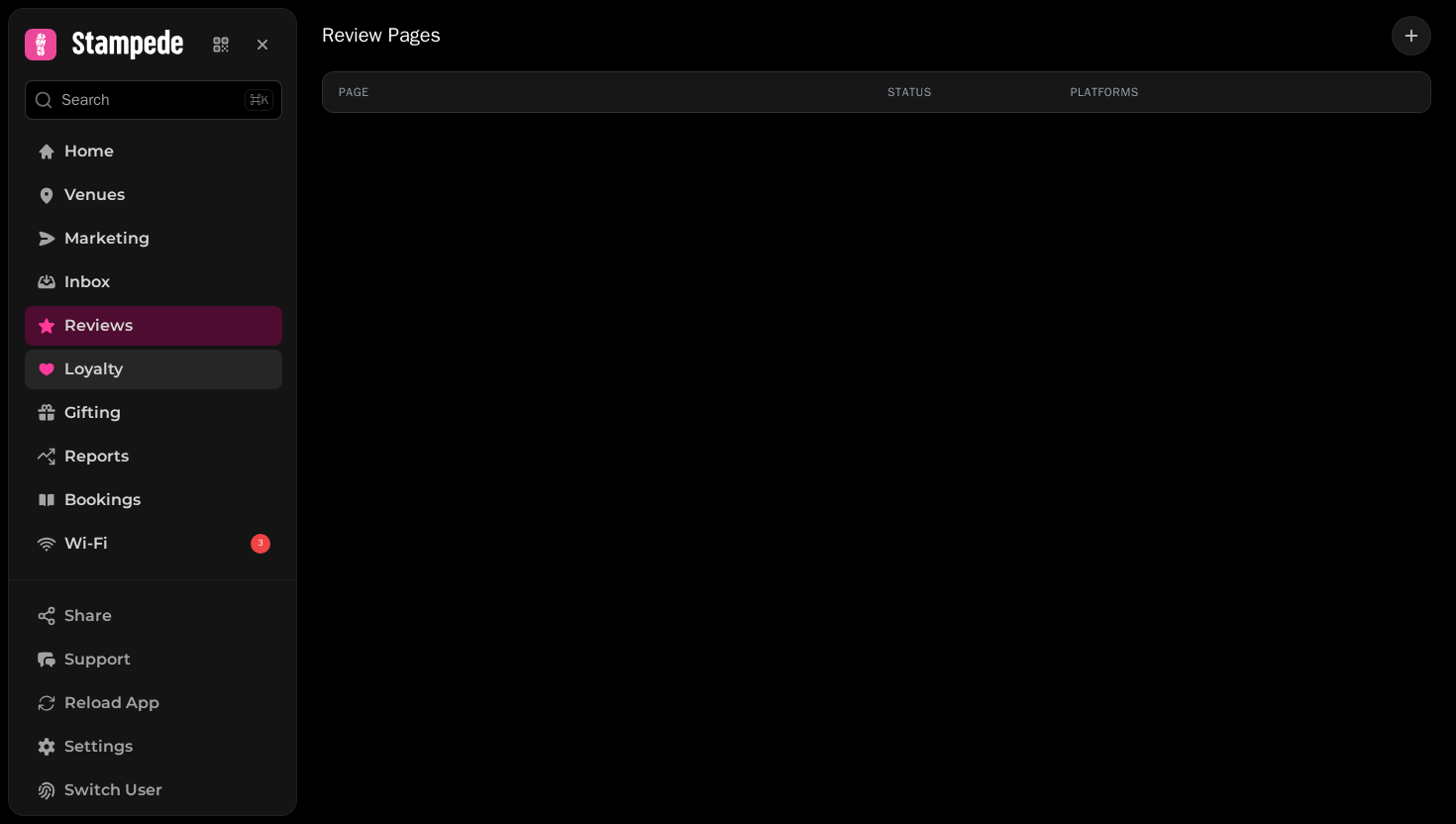 click on "Loyalty" at bounding box center [154, 369] 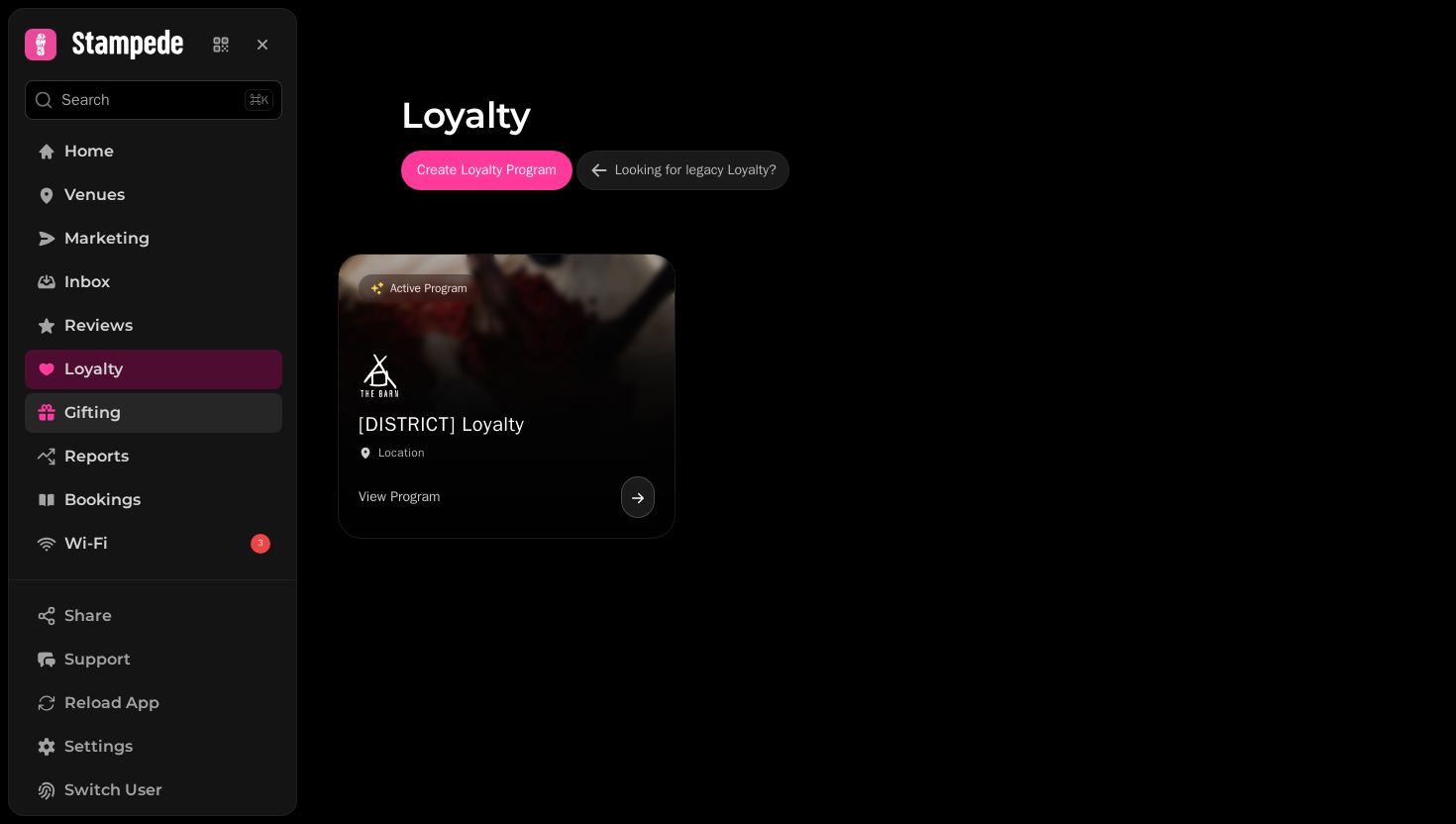 click on "Gifting" at bounding box center [154, 413] 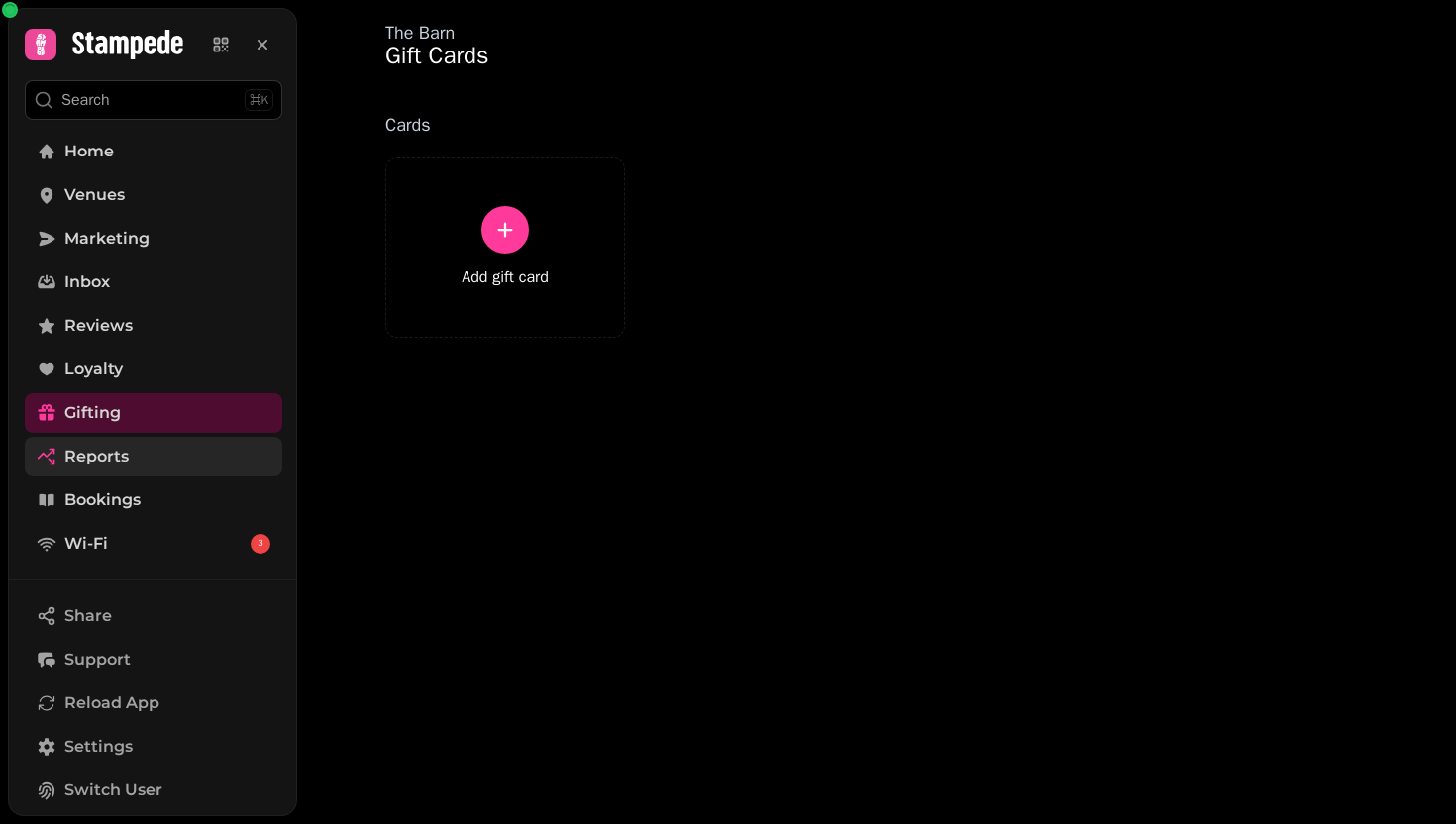 click on "Reports" at bounding box center (154, 457) 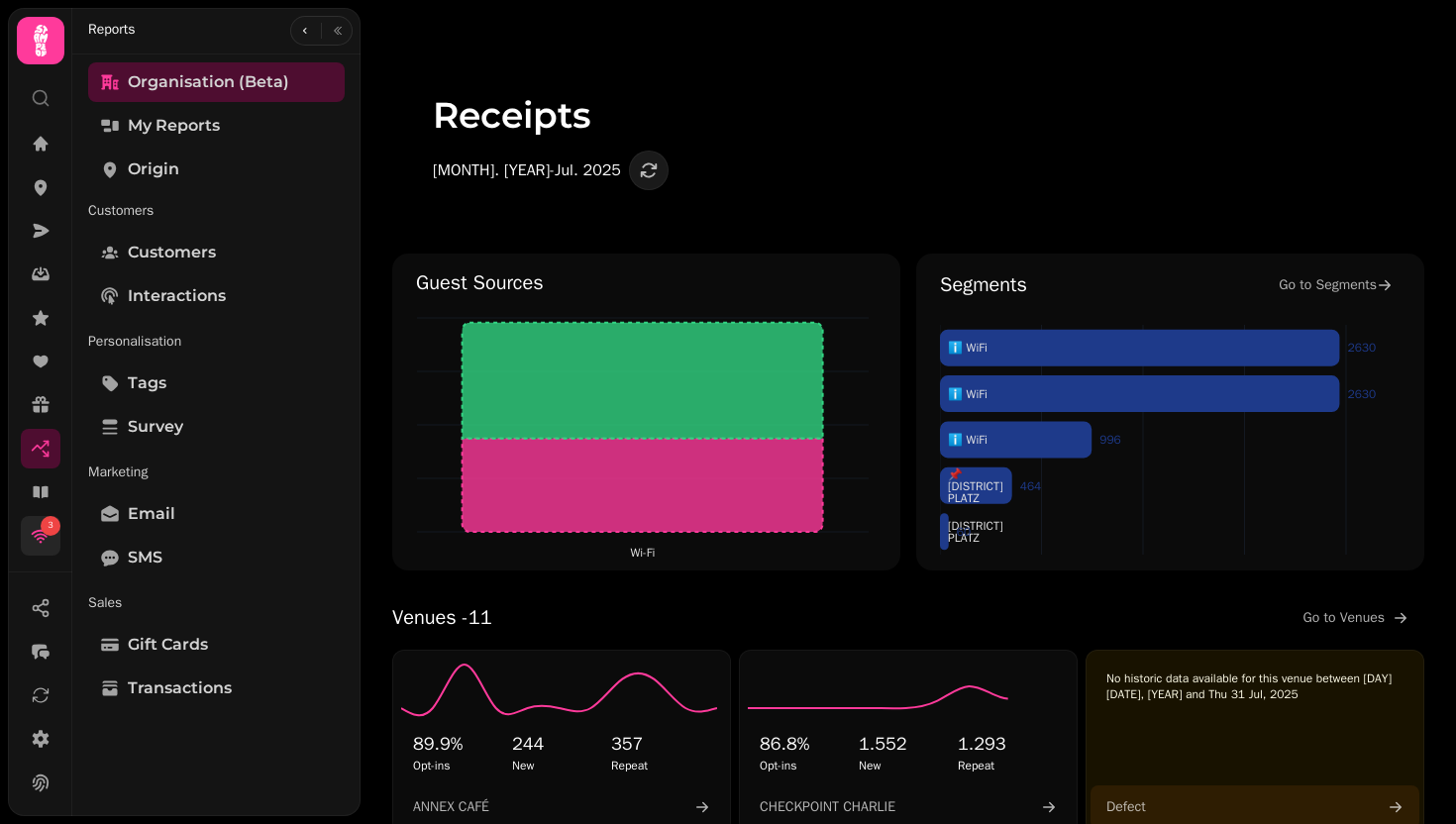 click on "3" at bounding box center (51, 526) 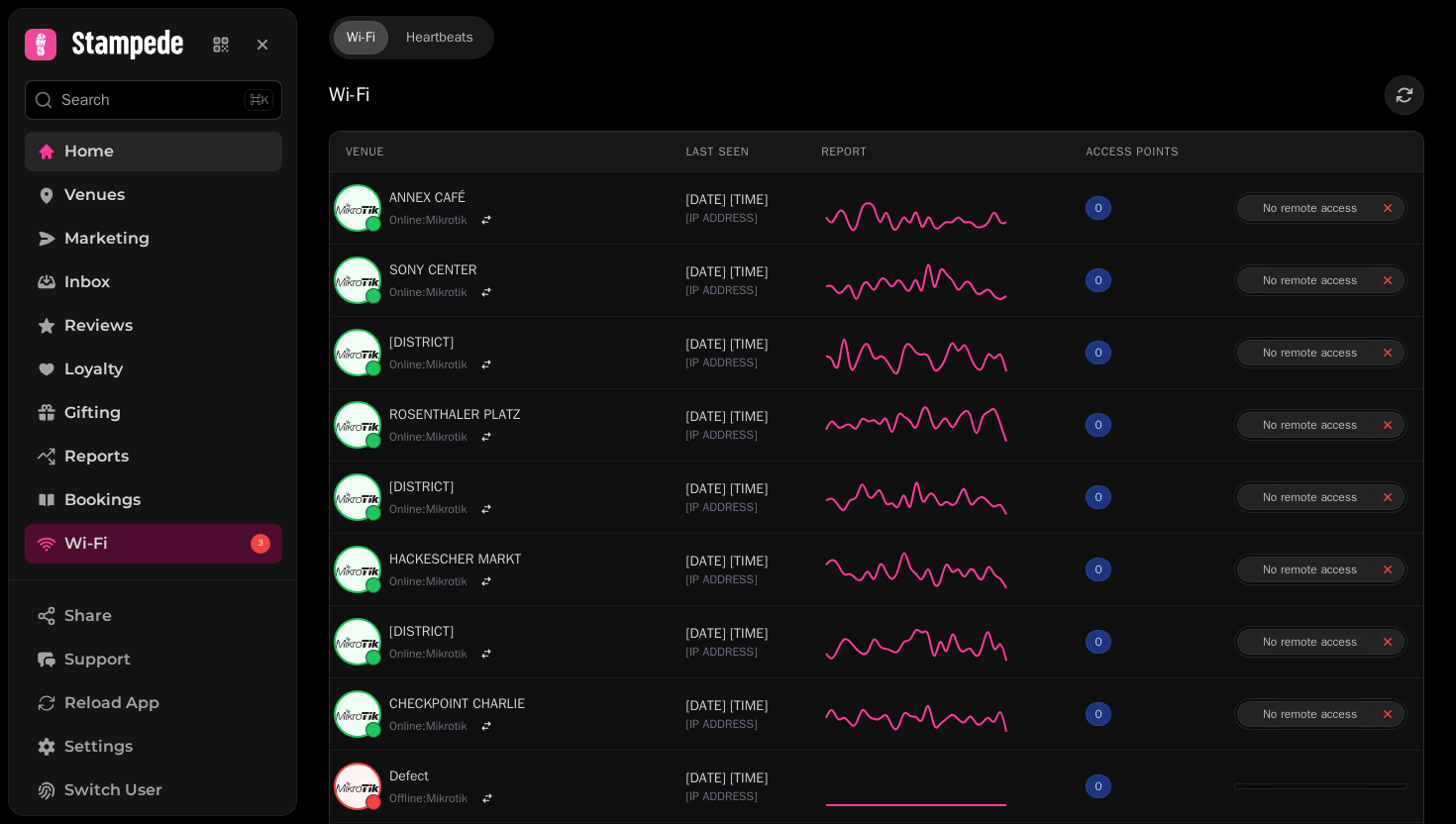 click on "Home" at bounding box center [89, 152] 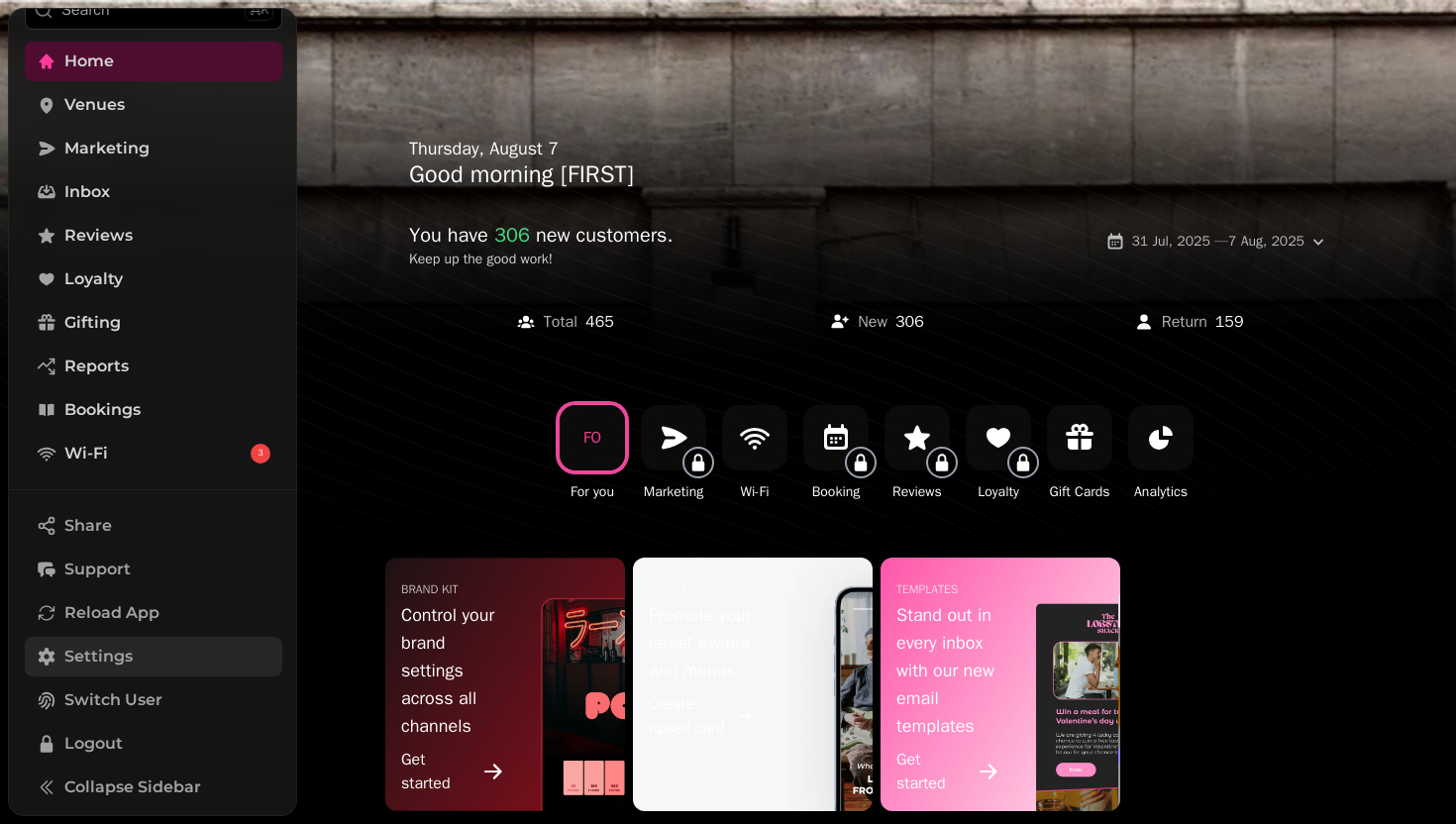 click on "Settings" at bounding box center (154, 657) 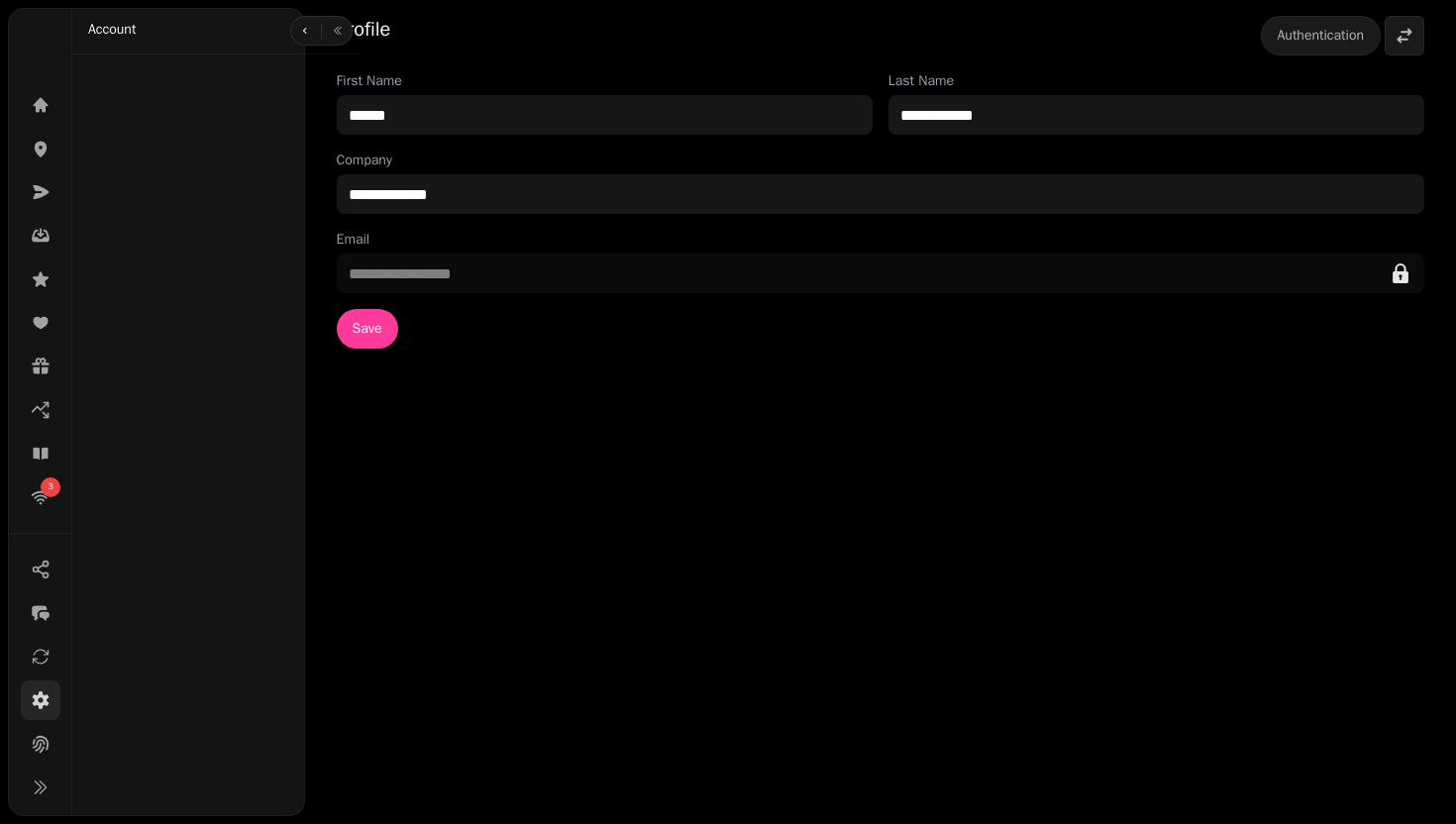 scroll, scrollTop: 39, scrollLeft: 0, axis: vertical 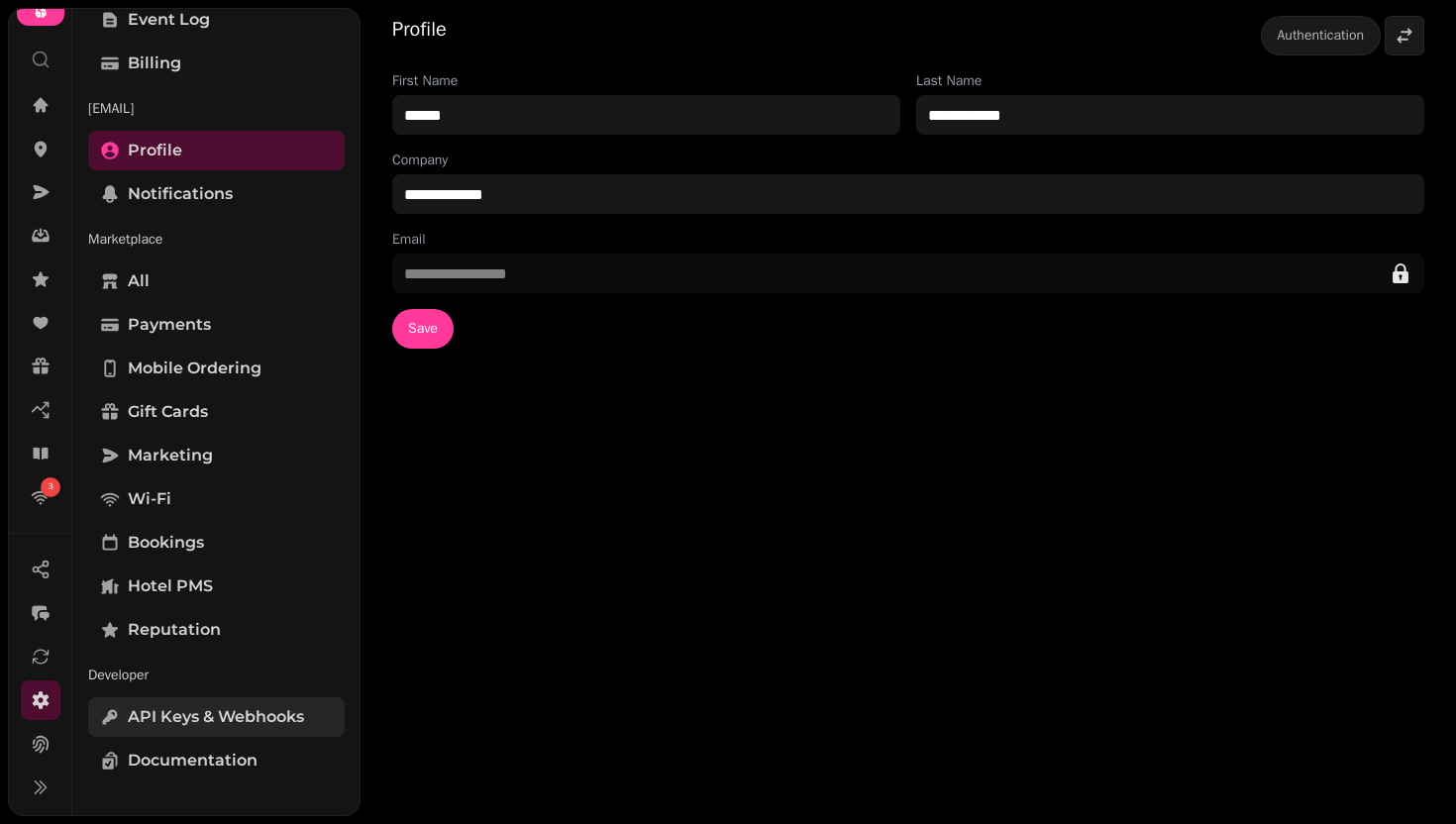 click on "API keys & webhooks" at bounding box center (216, 717) 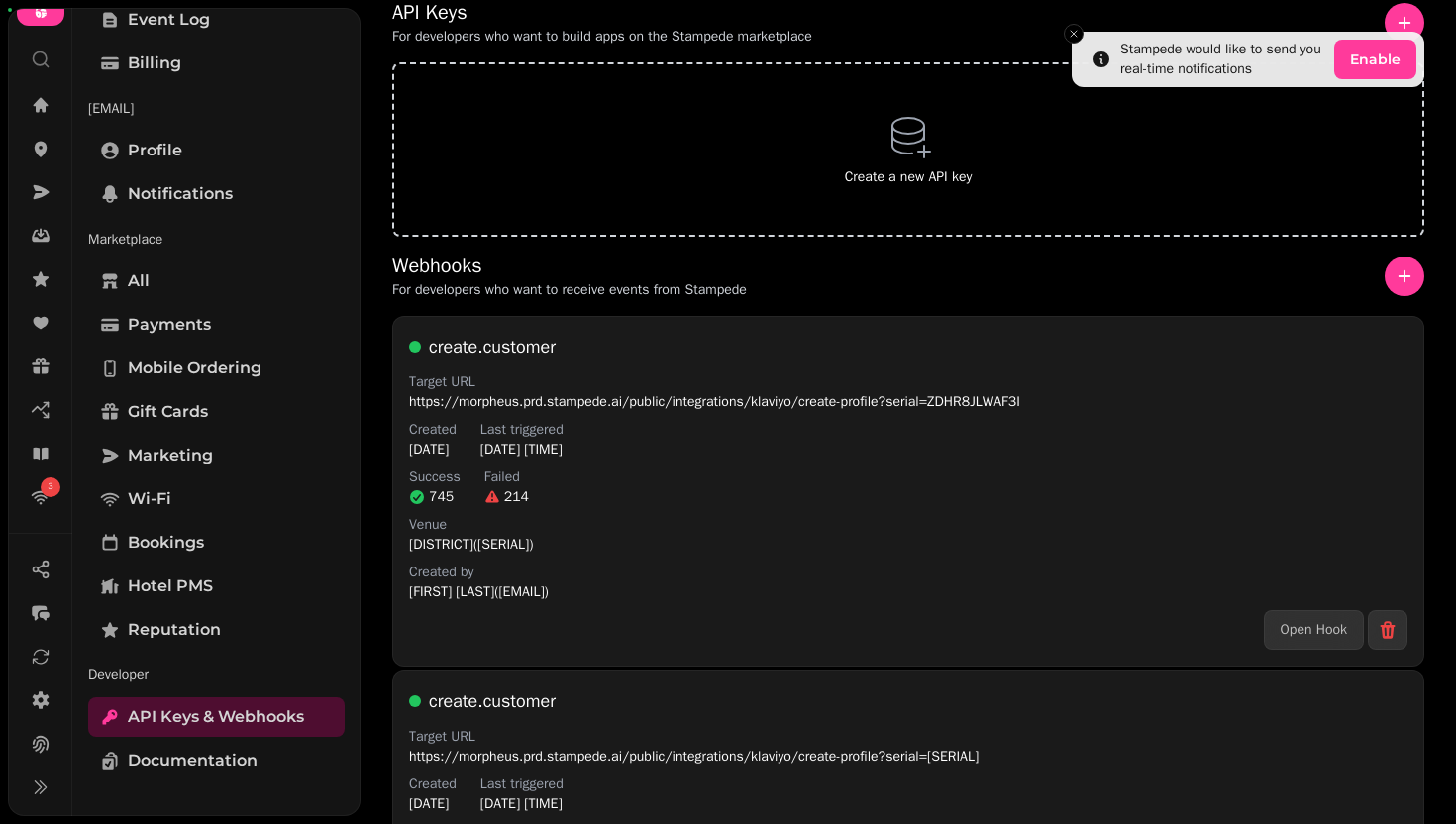 scroll, scrollTop: 0, scrollLeft: 0, axis: both 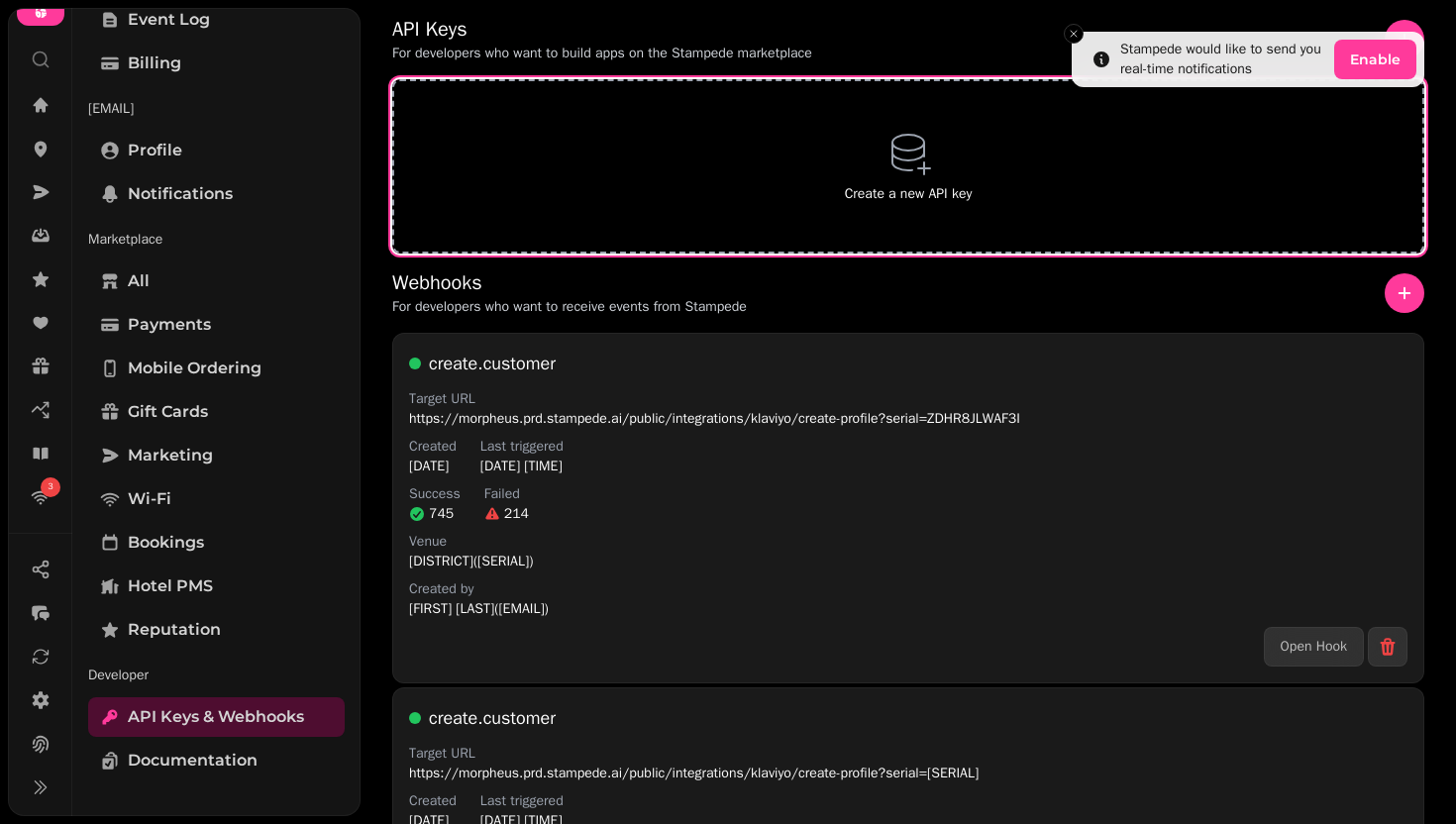 click on "Create a new API key" at bounding box center (908, 166) 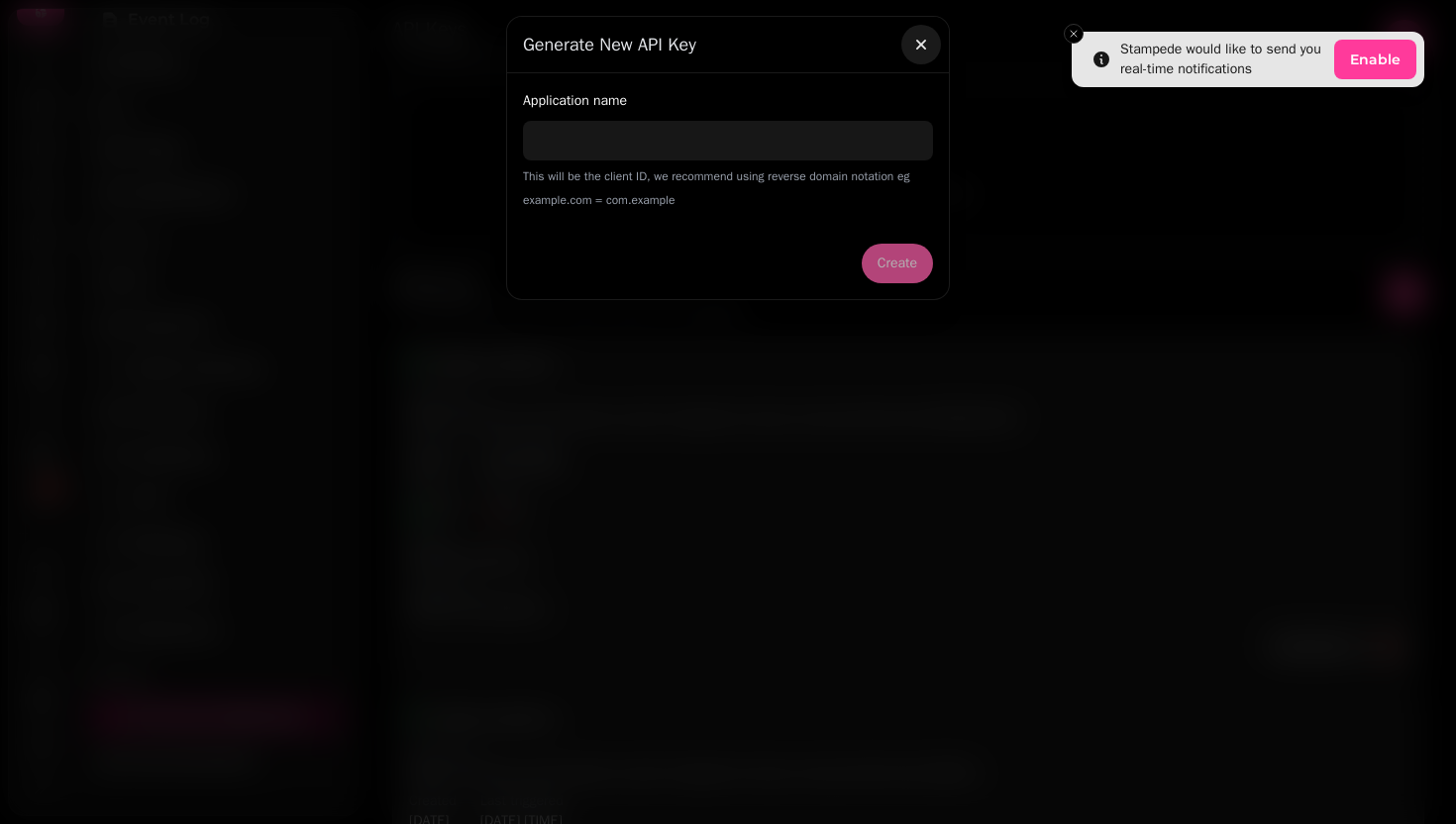 click 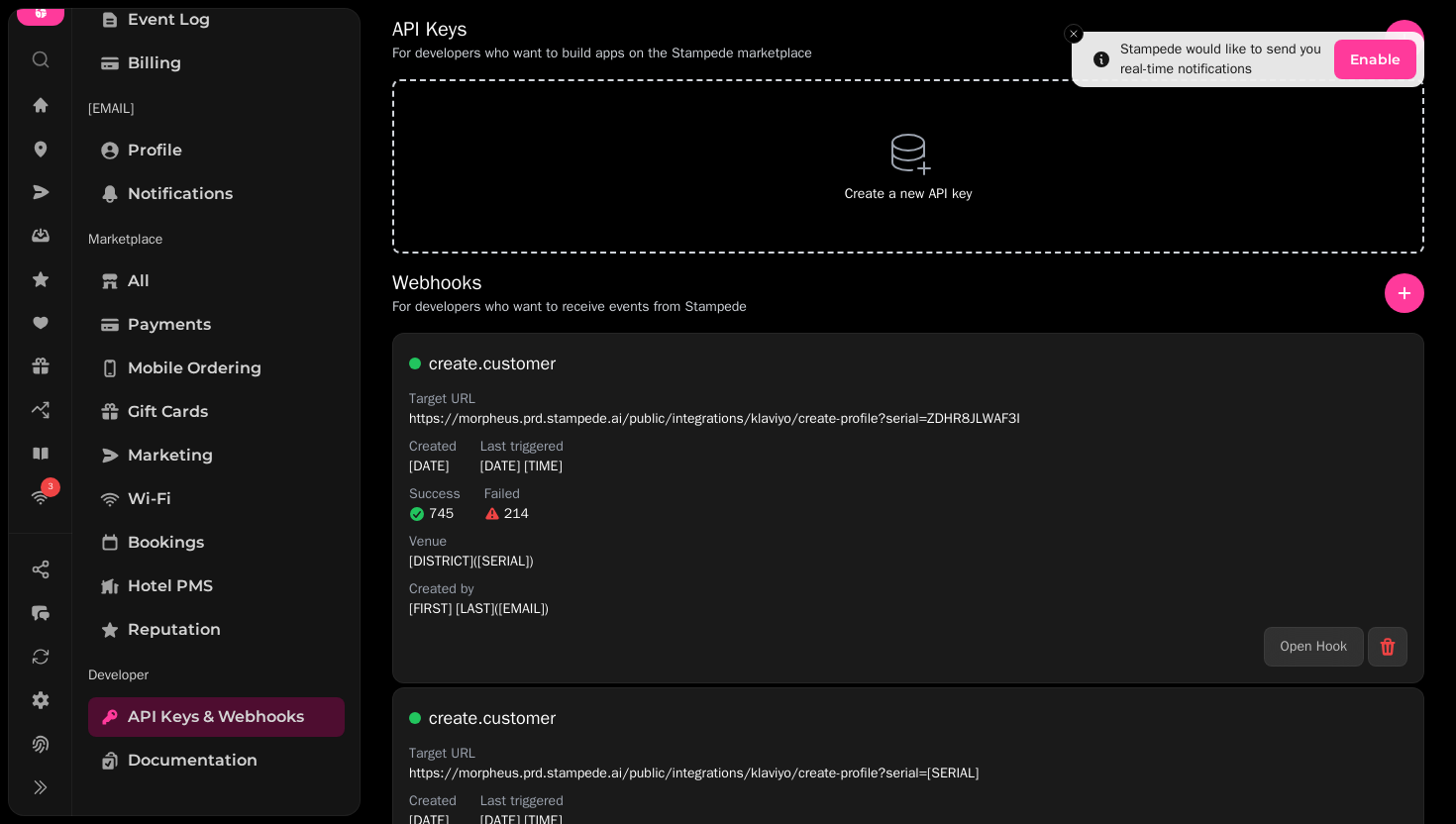 click on "API Keys For developers who want to build apps on the Stampede marketplace" at bounding box center [908, 40] 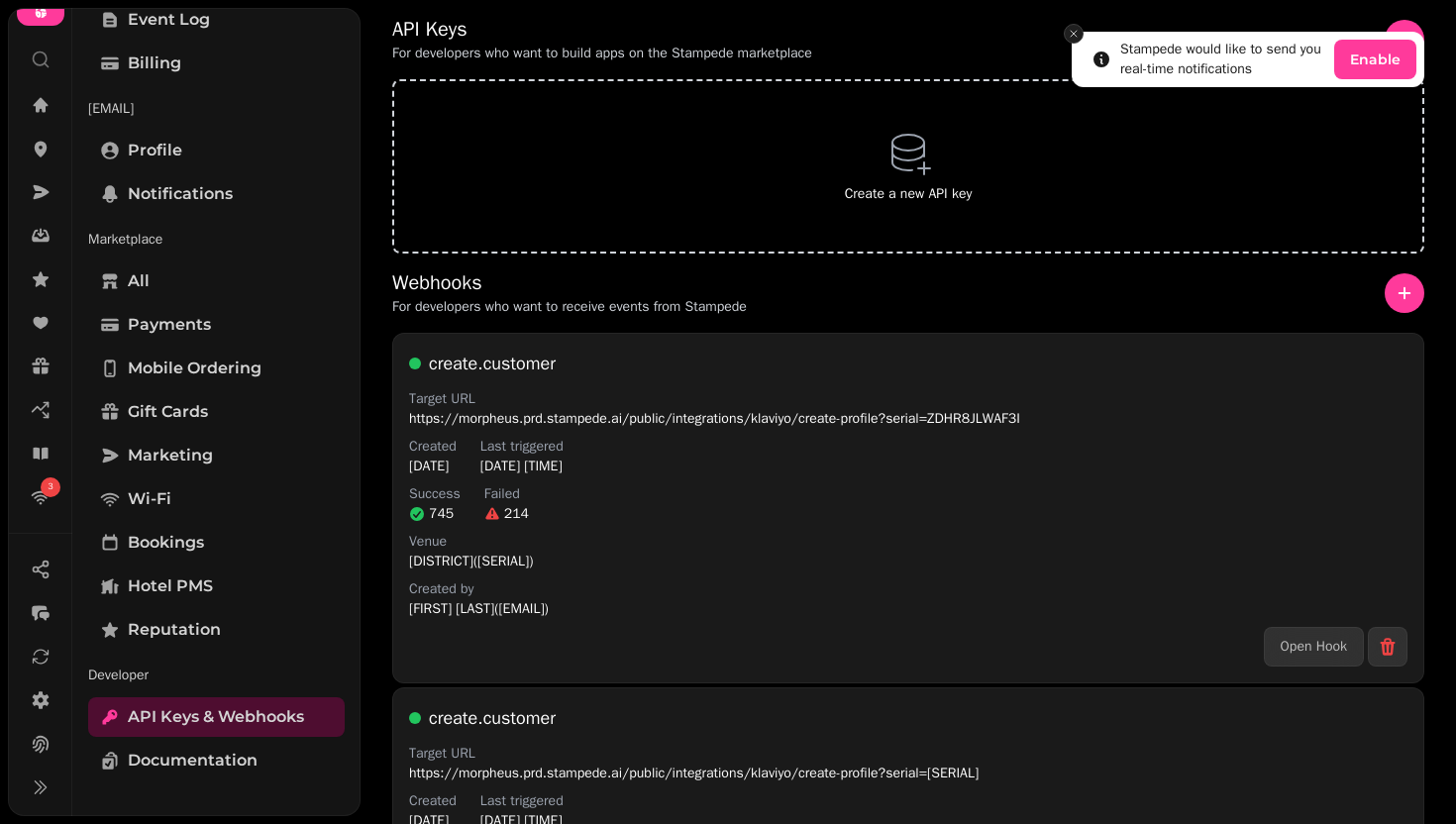 click 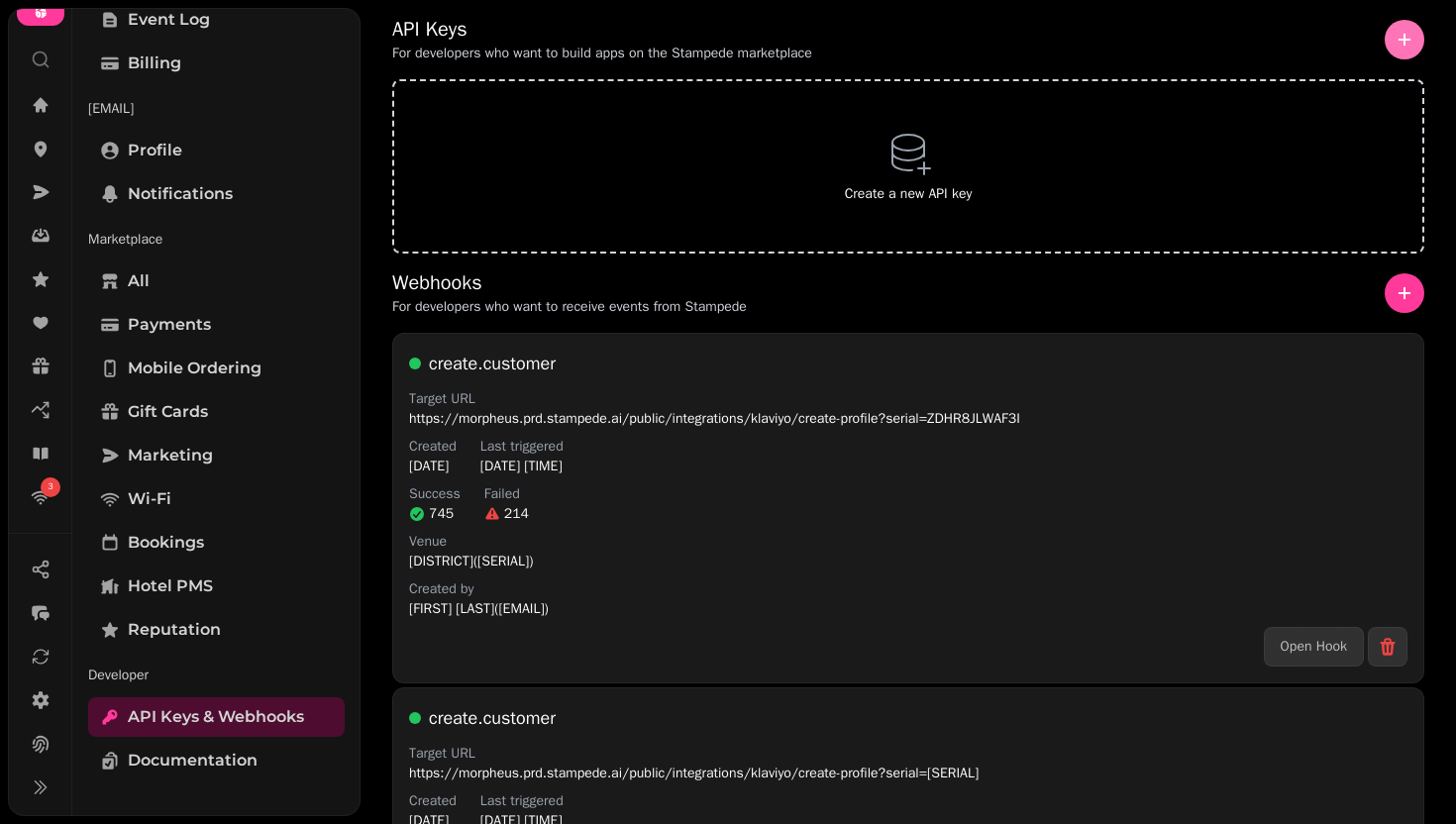 click 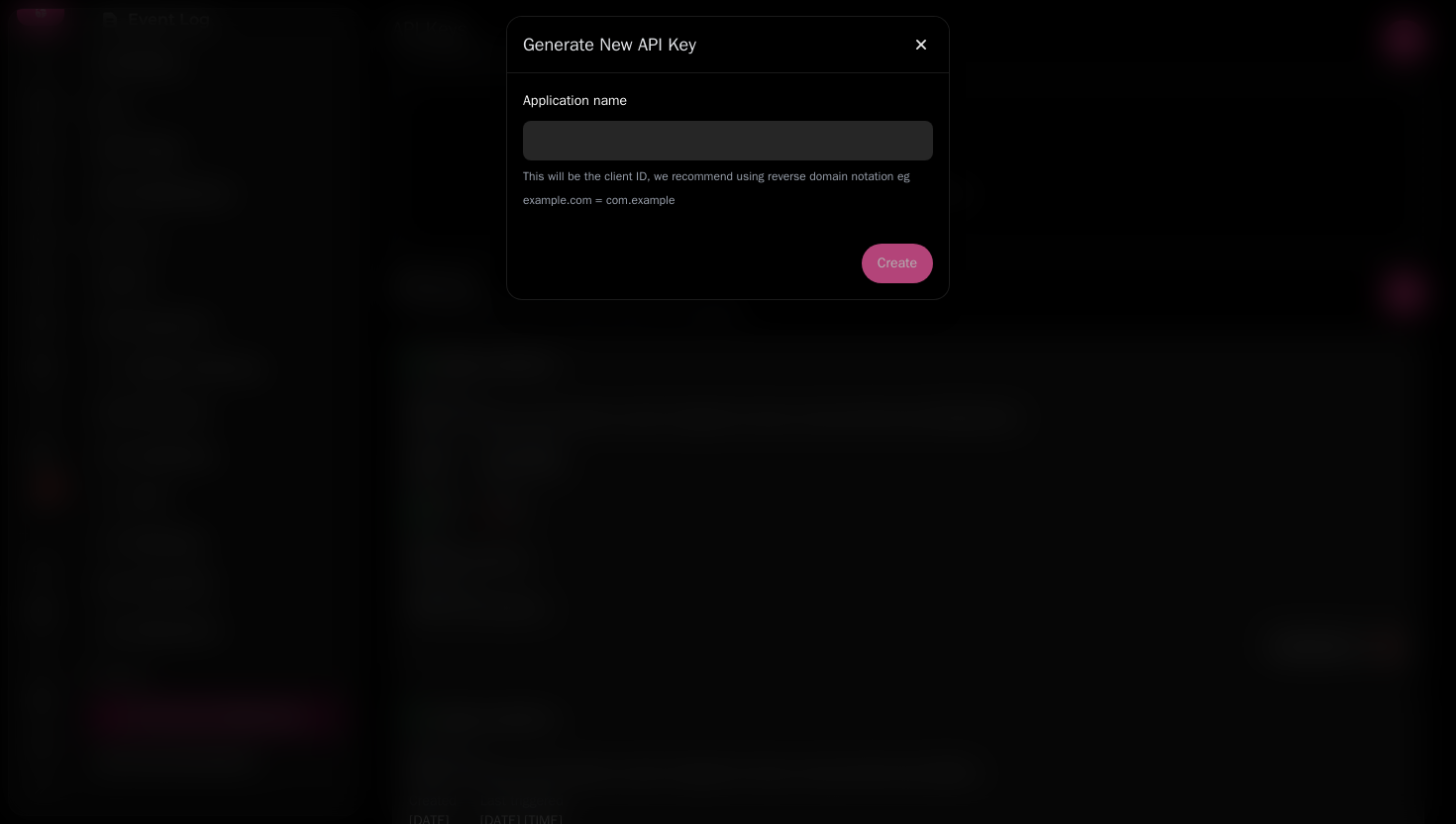 click on "Application name" at bounding box center (728, 141) 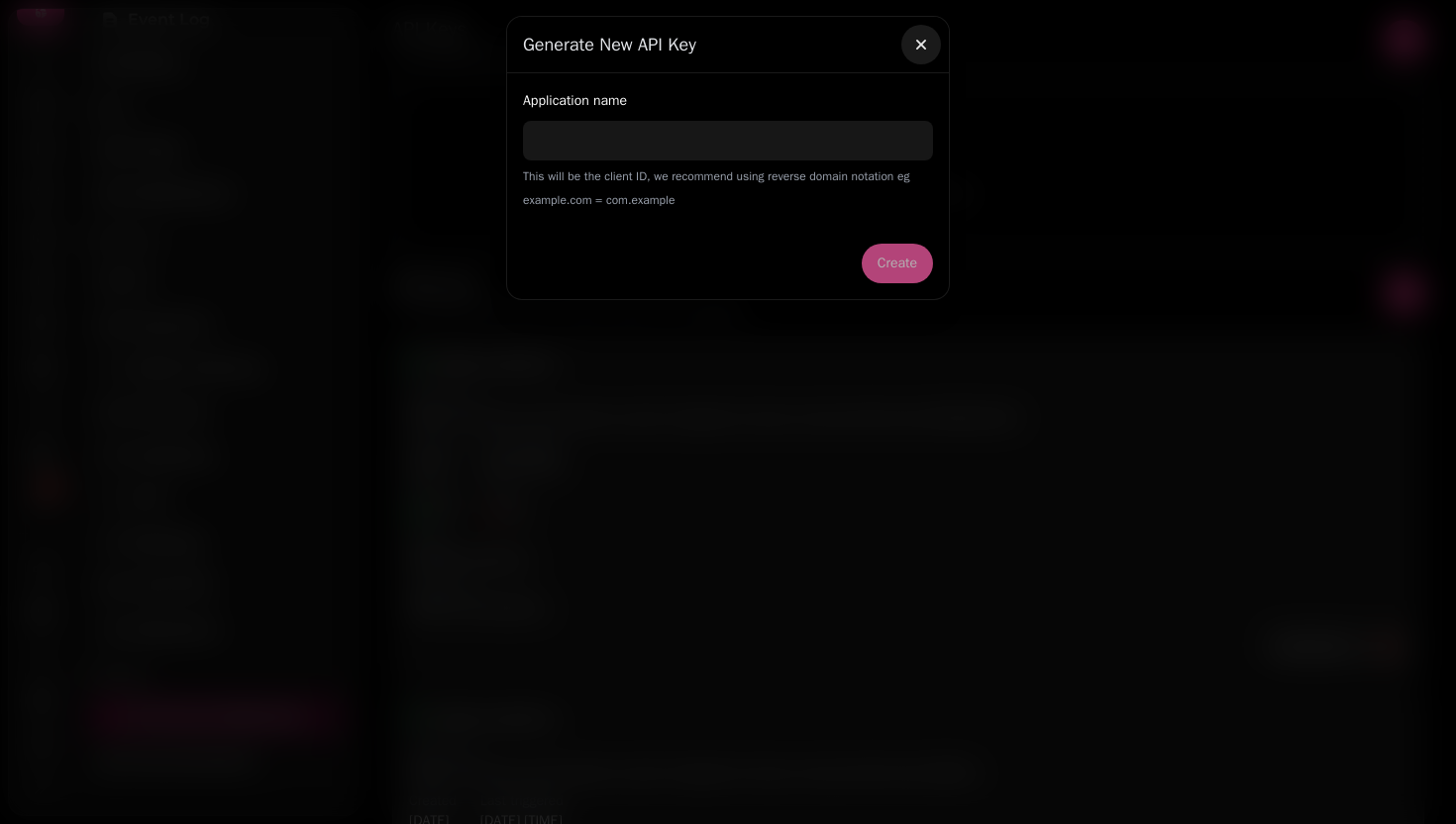 click 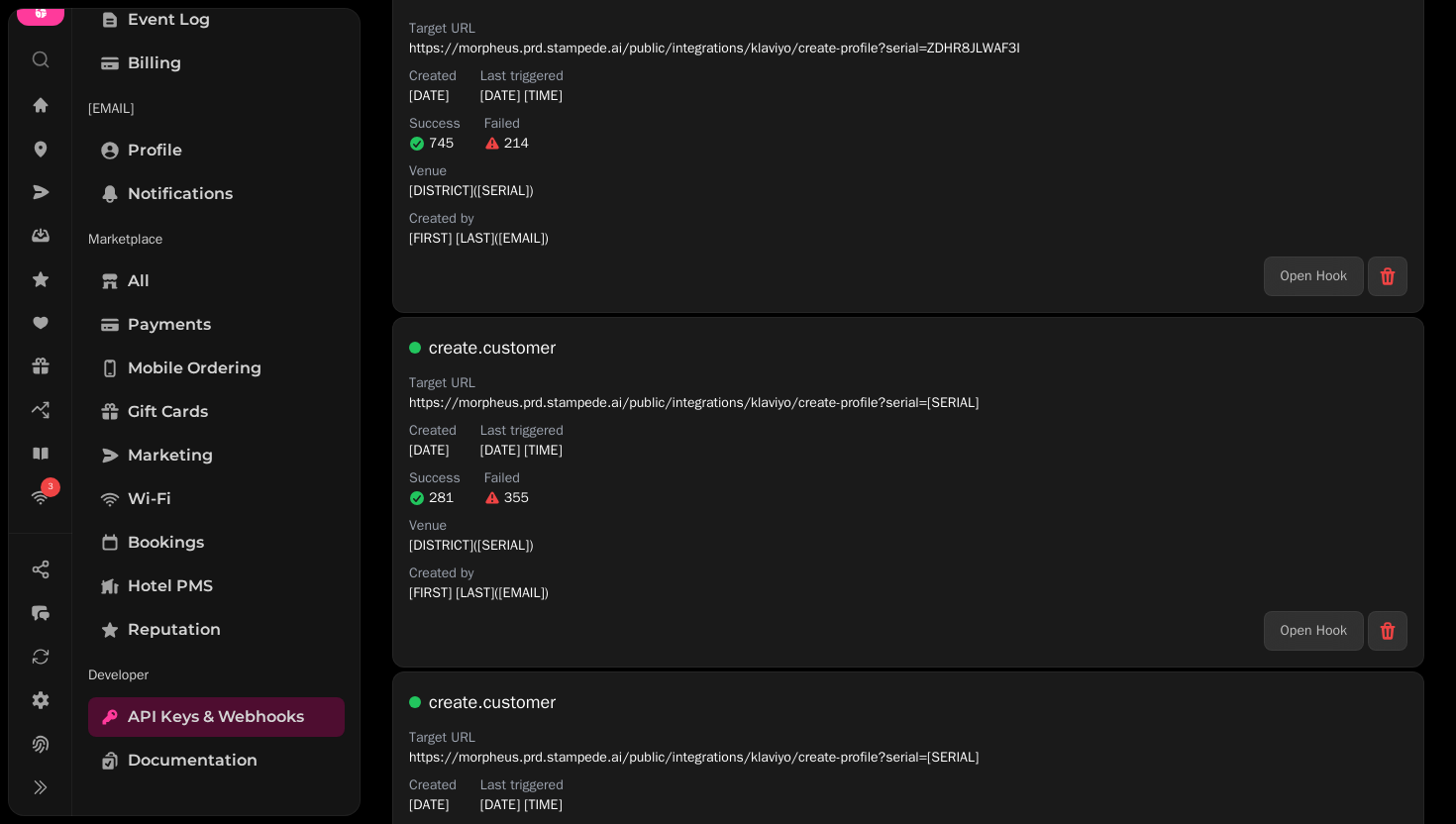 scroll, scrollTop: 0, scrollLeft: 0, axis: both 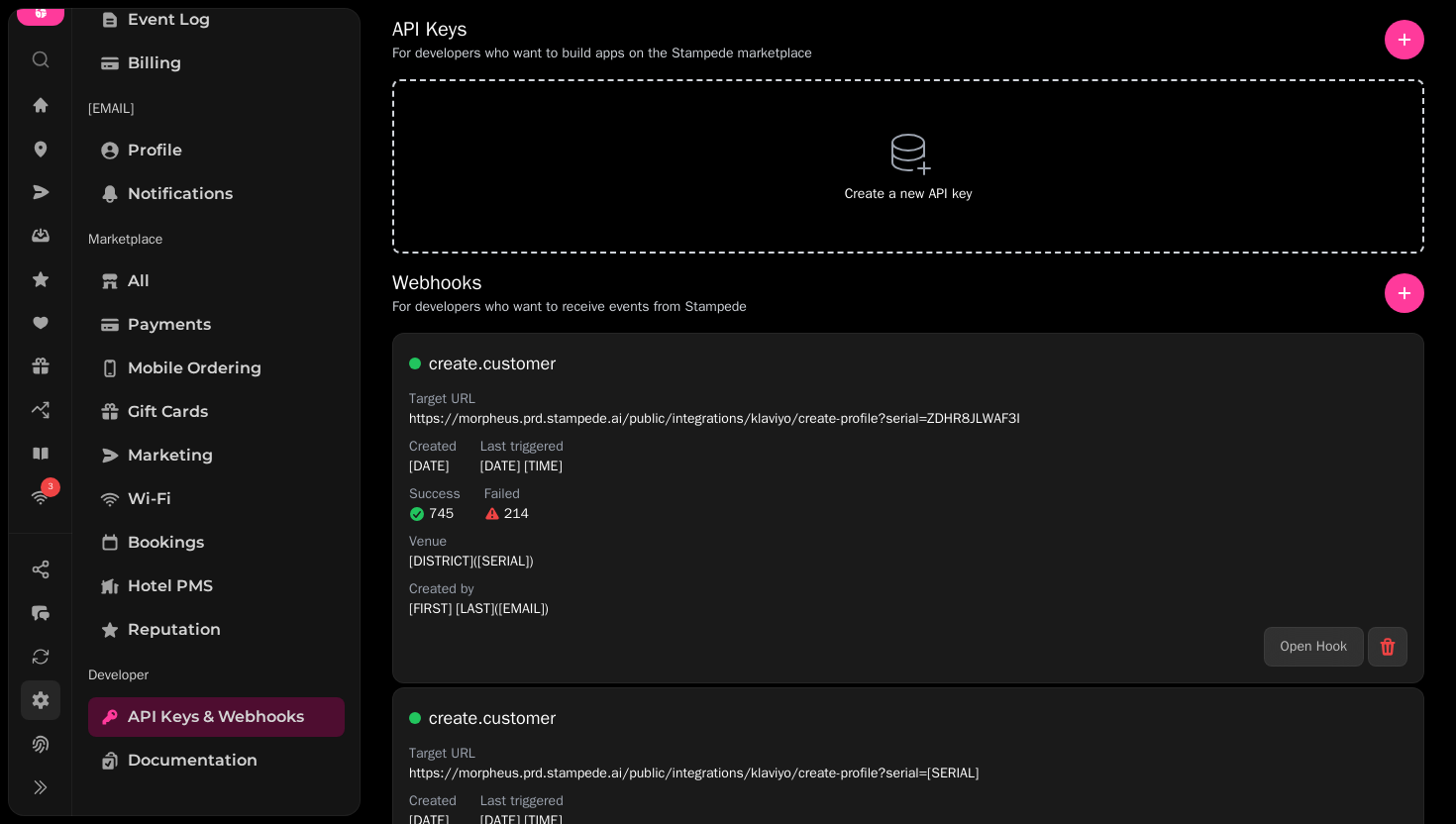 click 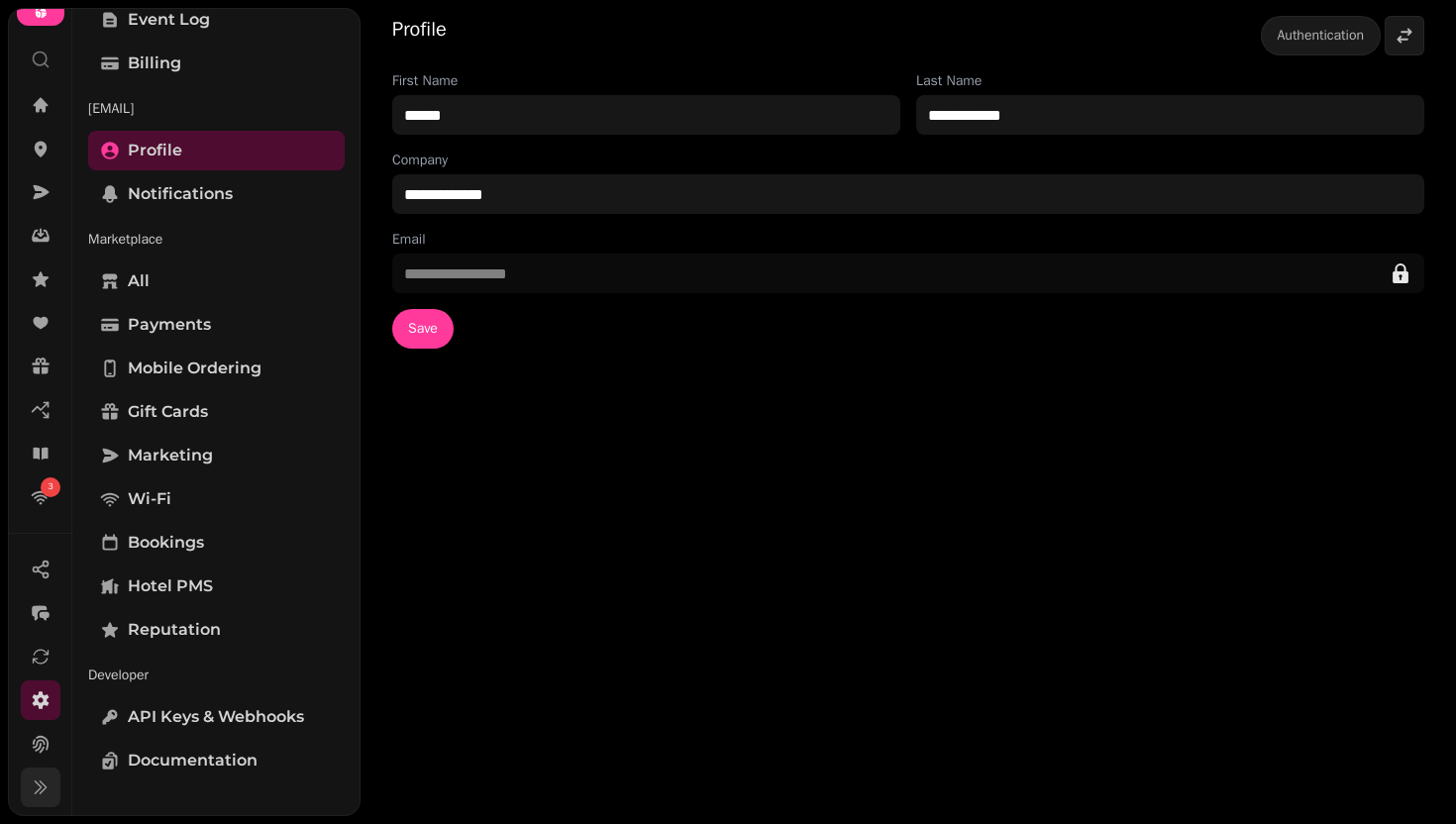 click 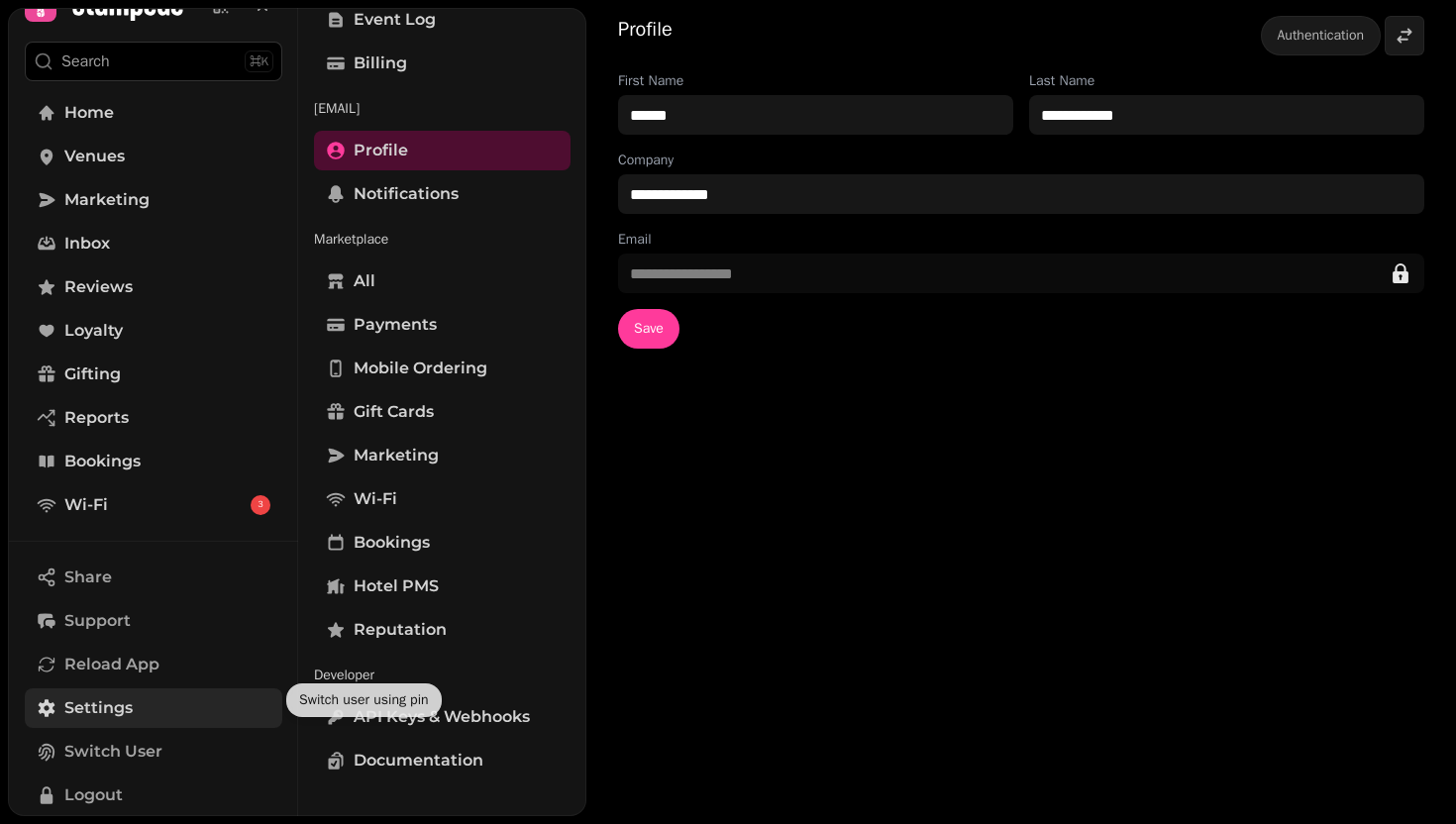 scroll, scrollTop: 90, scrollLeft: 0, axis: vertical 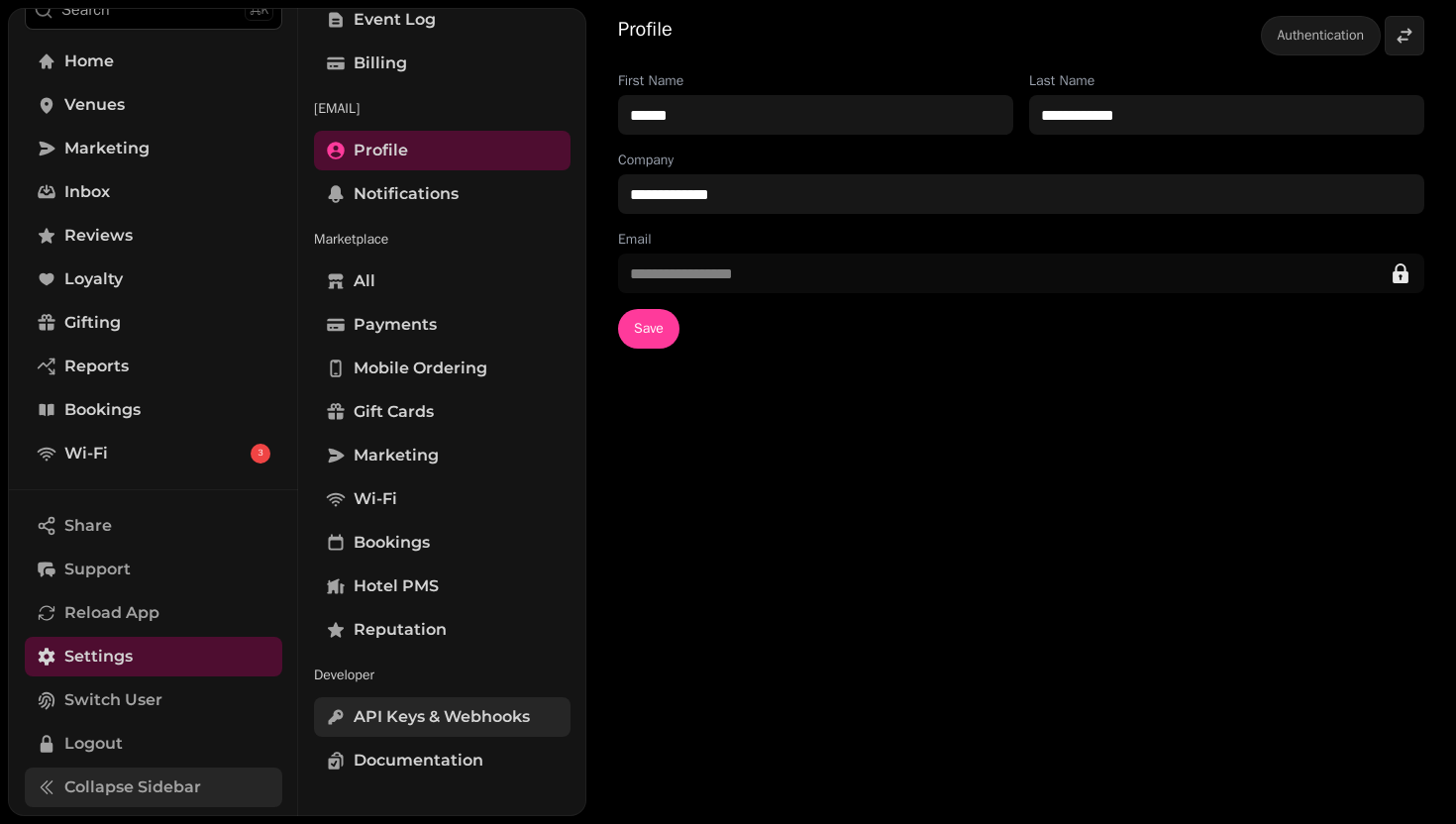 click on "API keys & webhooks" at bounding box center (442, 717) 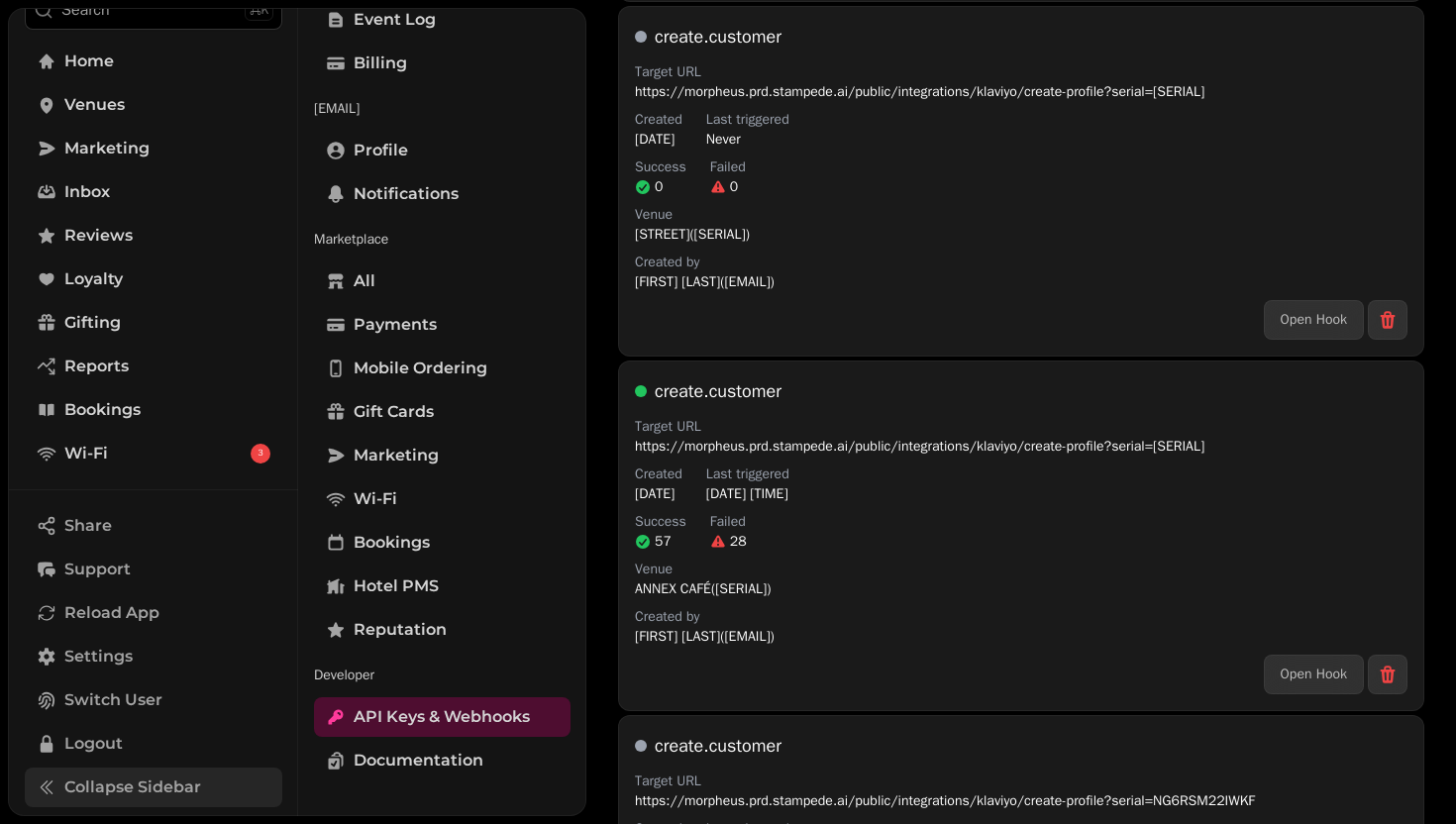 scroll, scrollTop: 3421, scrollLeft: 0, axis: vertical 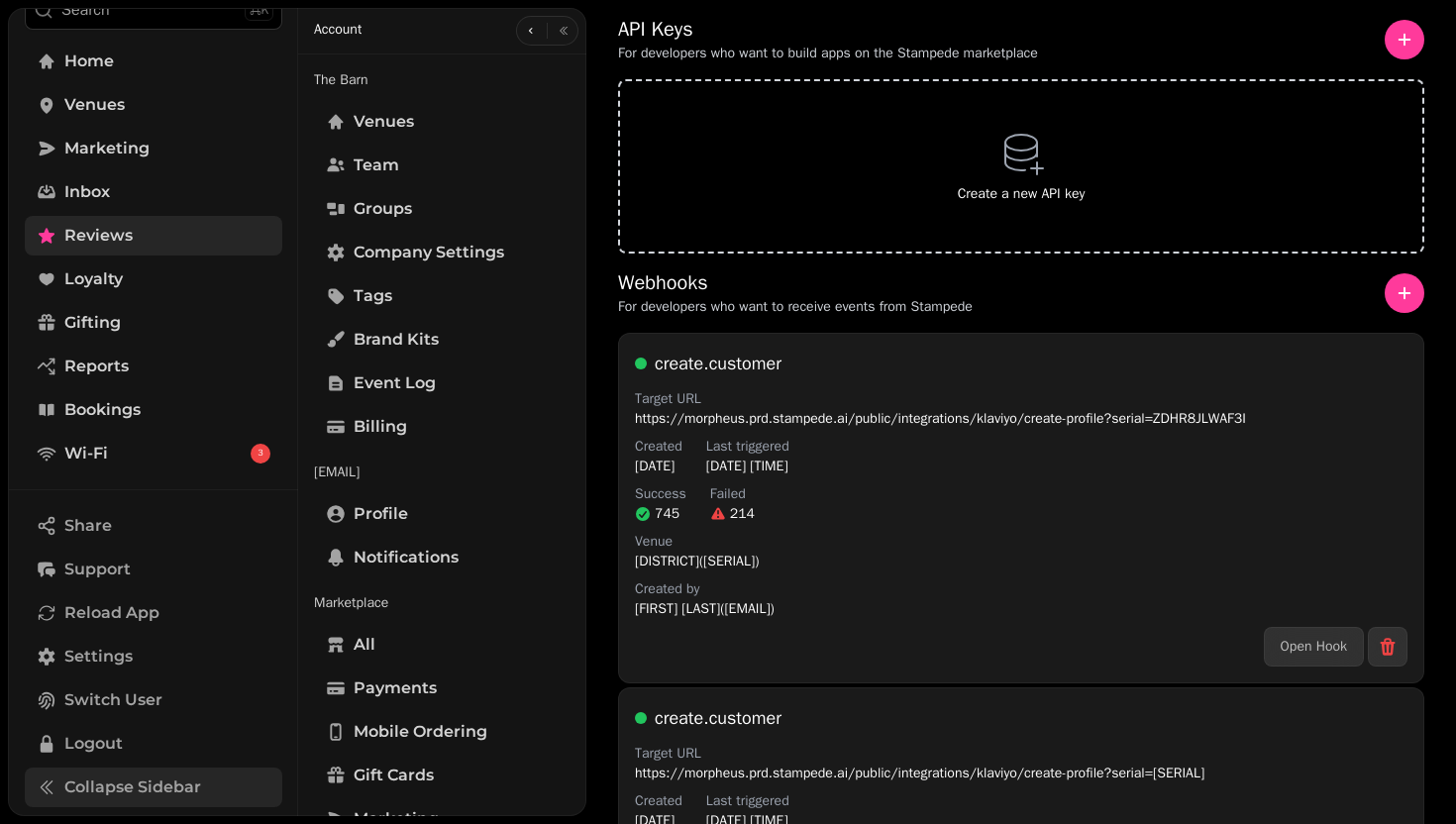 click on "Reviews" at bounding box center [154, 236] 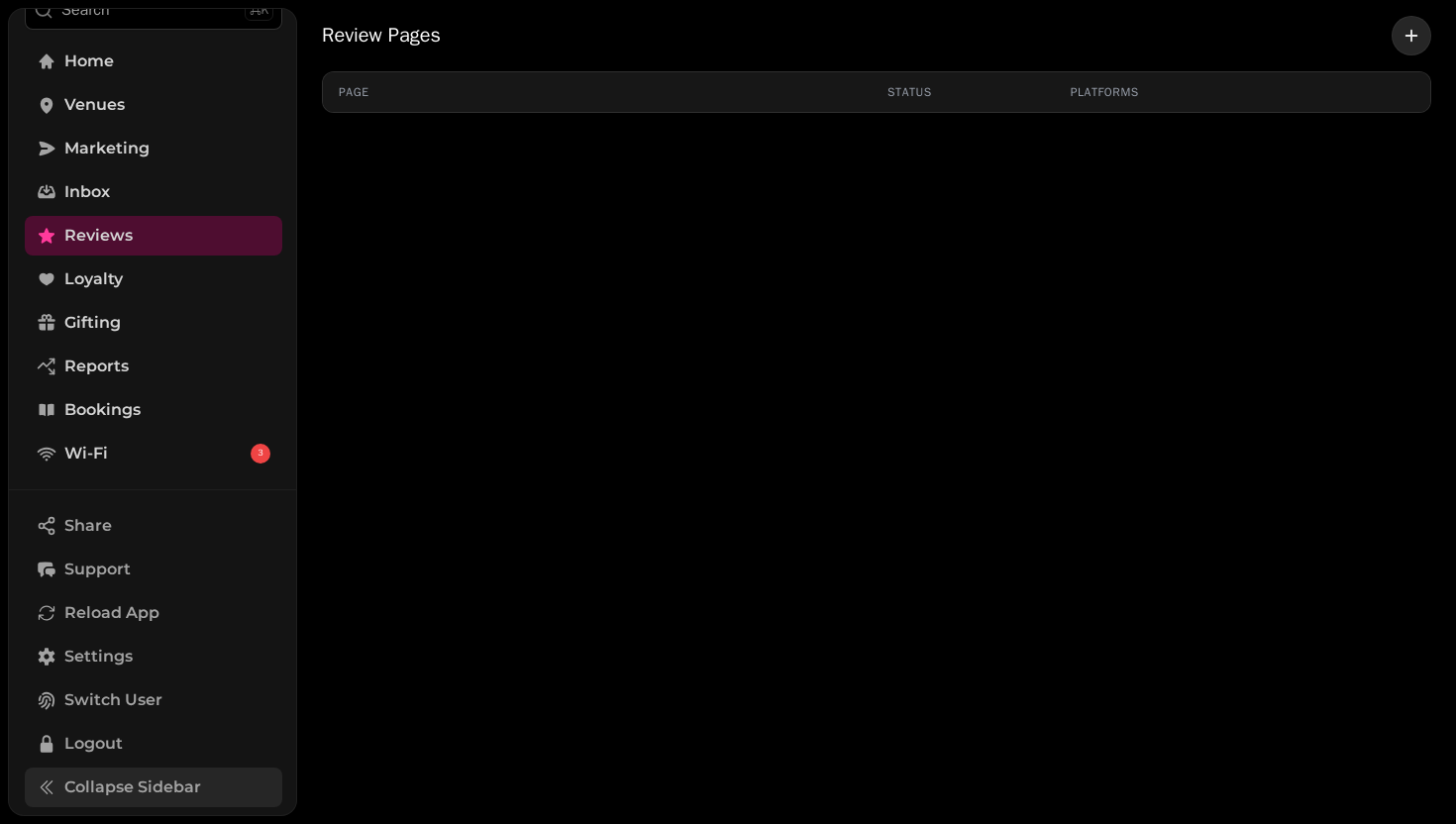 click at bounding box center [1411, 36] 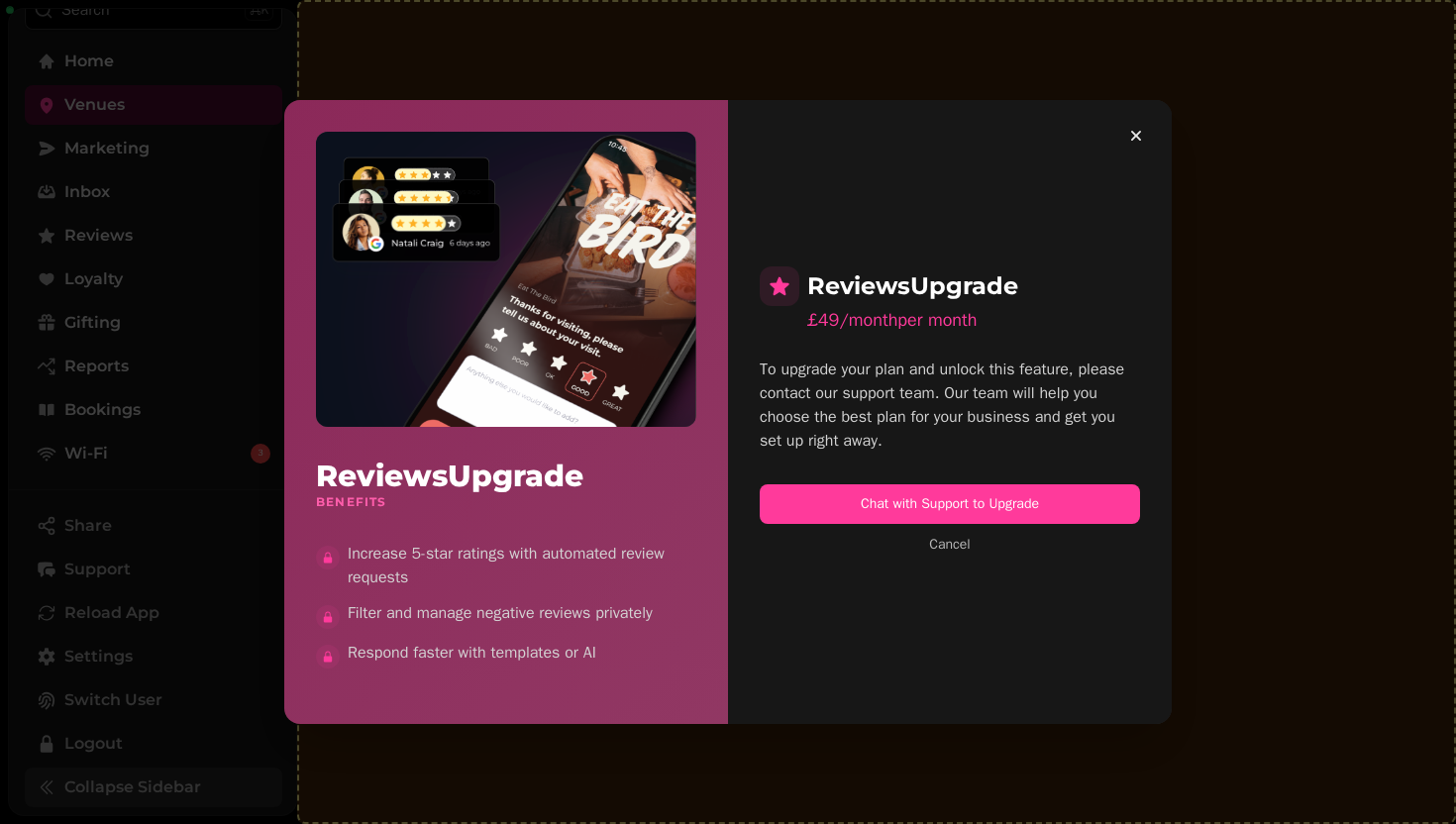 drag, startPoint x: 810, startPoint y: 326, endPoint x: 977, endPoint y: 337, distance: 167.36188 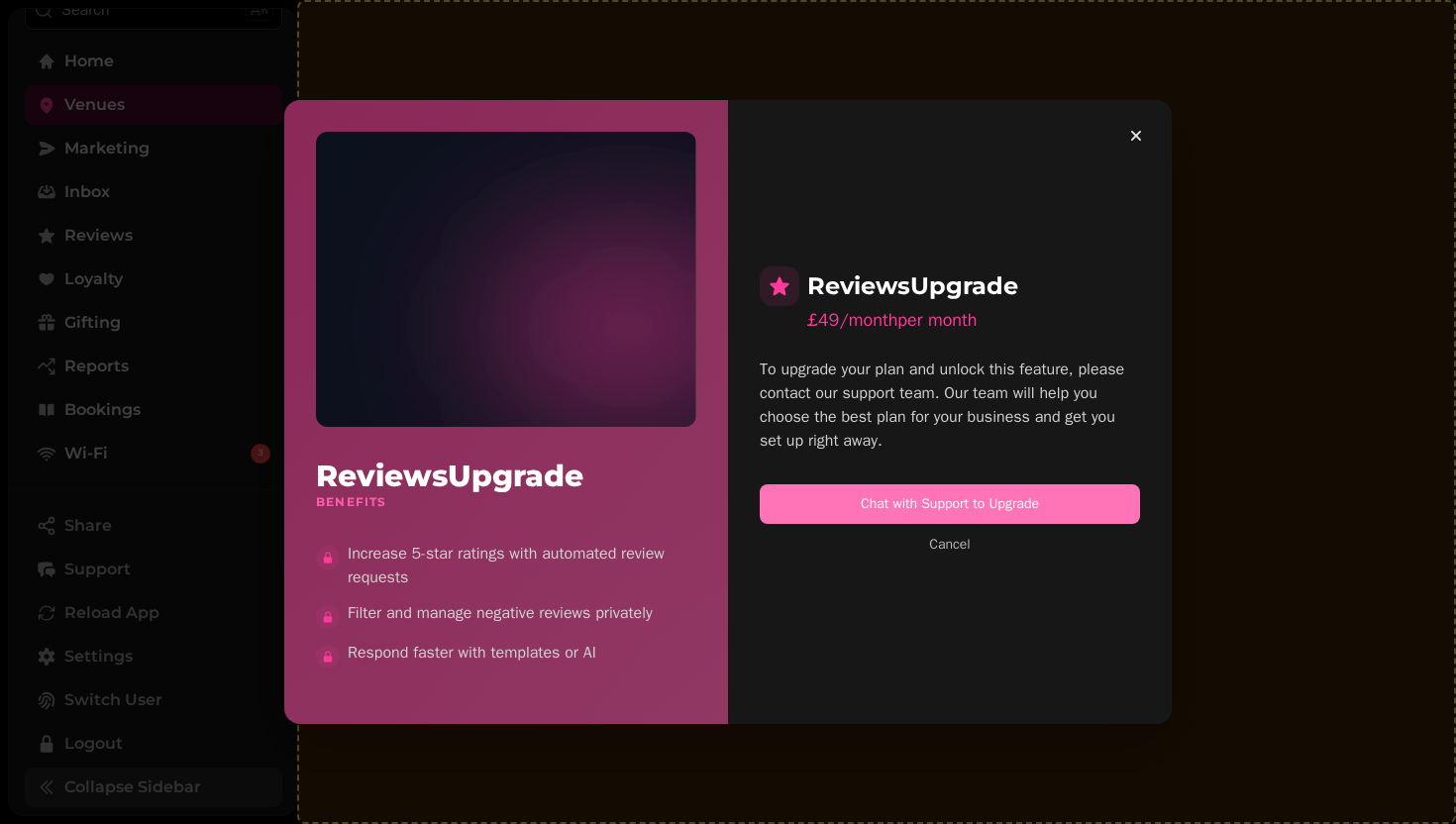 click on "Chat with Support to Upgrade" at bounding box center (950, 504) 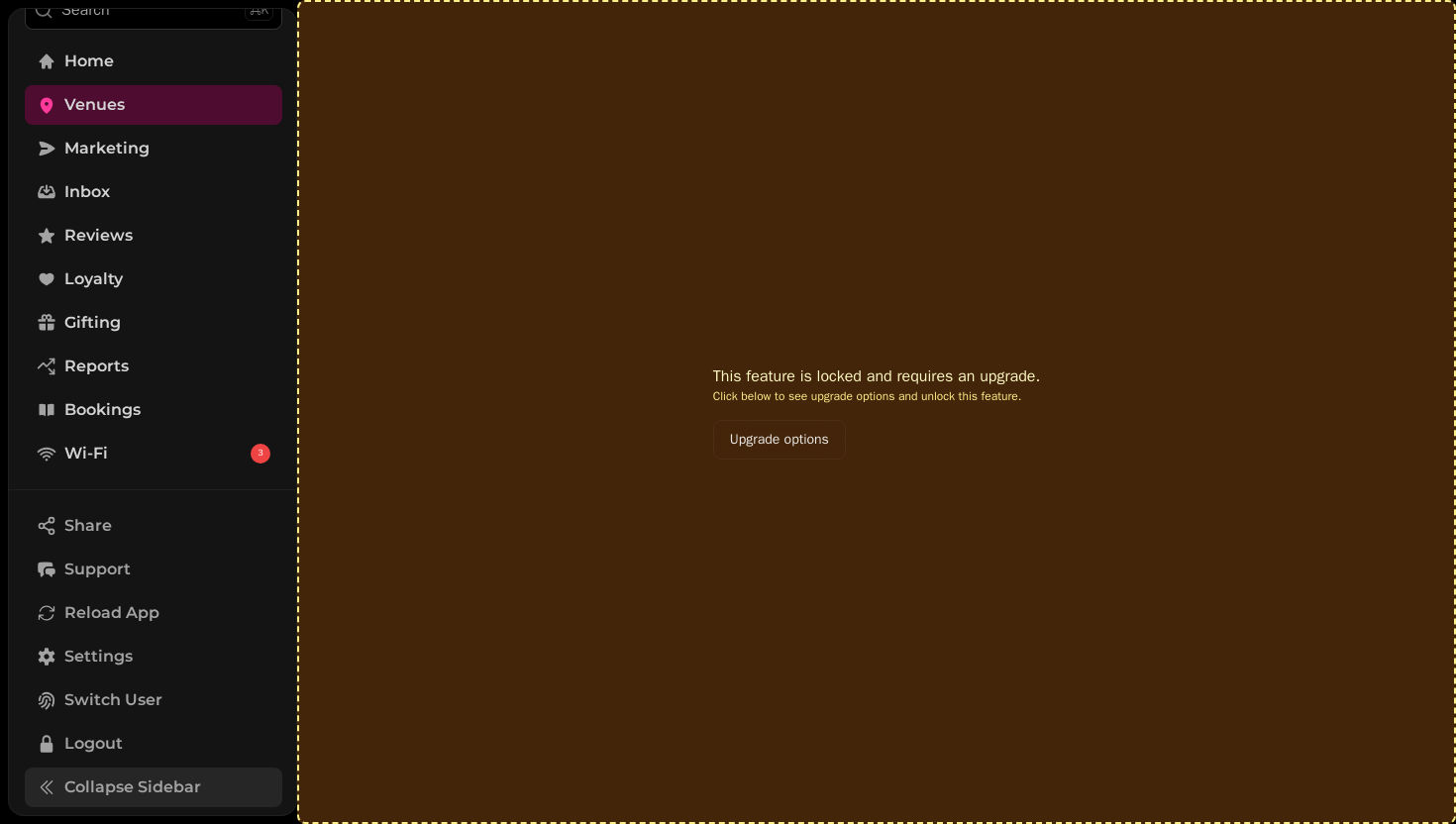 click on "Upgrade options" at bounding box center [780, 440] 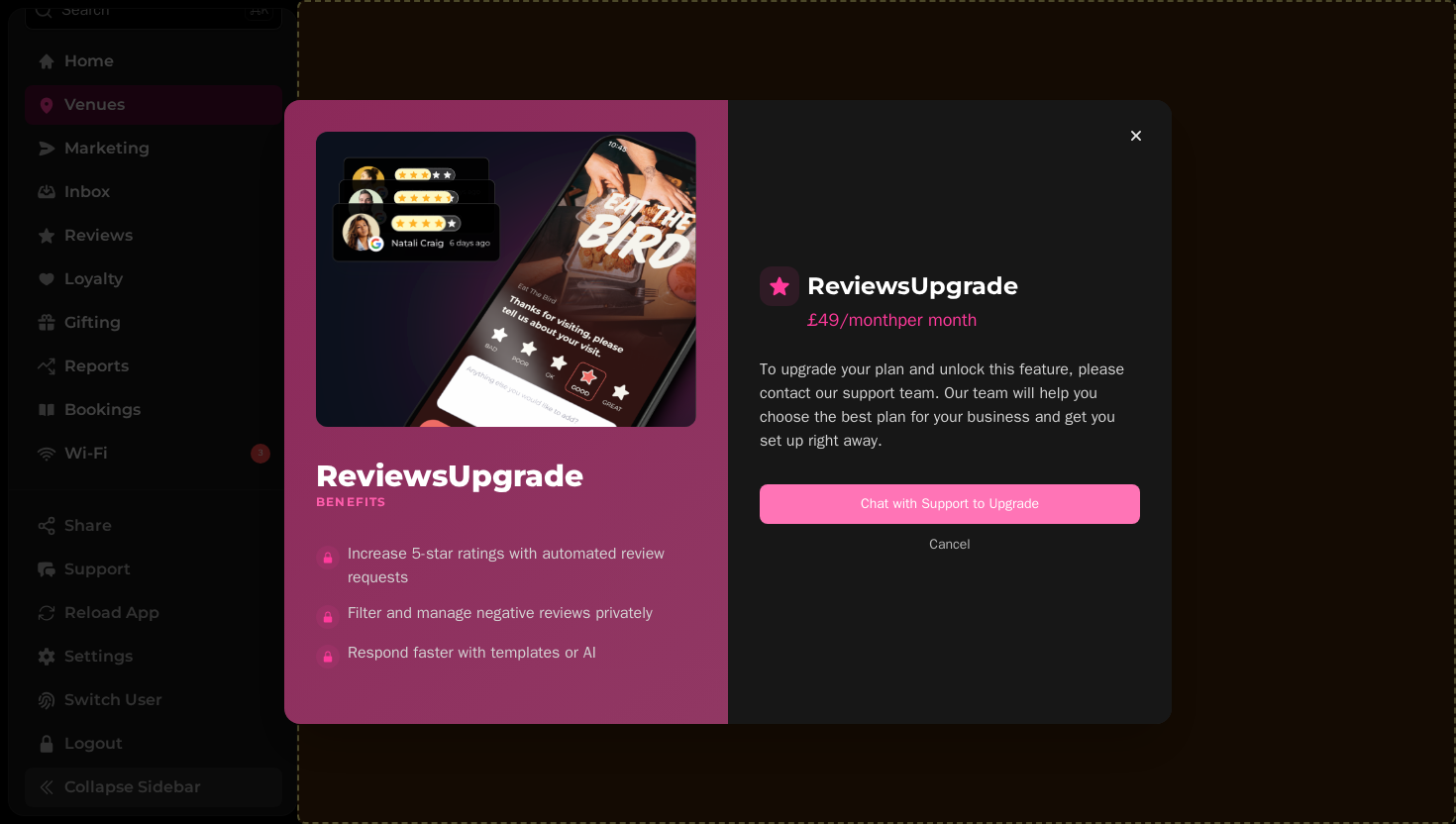 click on "Chat with Support to Upgrade" at bounding box center [950, 504] 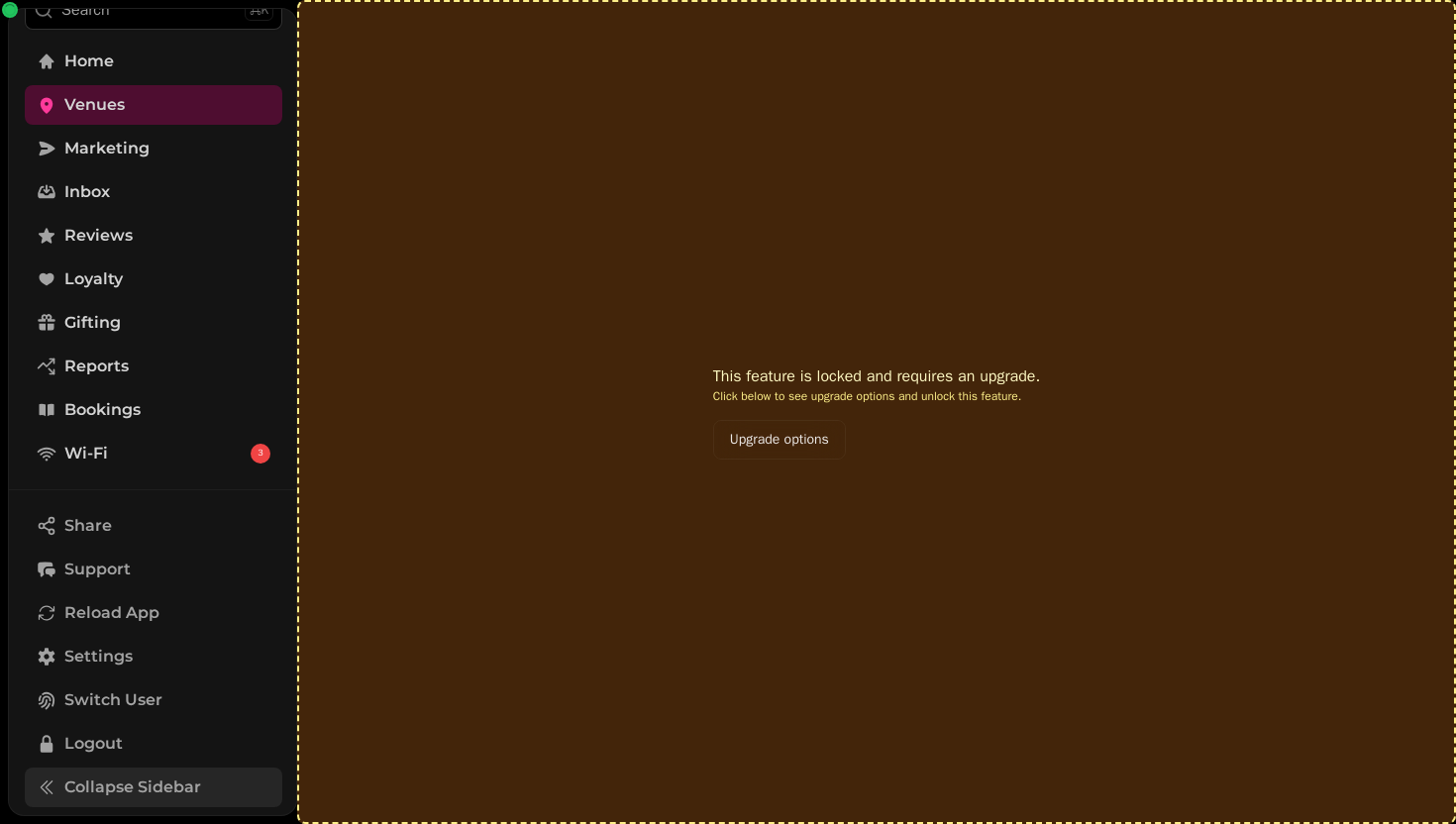 click on "Upgrade options" at bounding box center (780, 440) 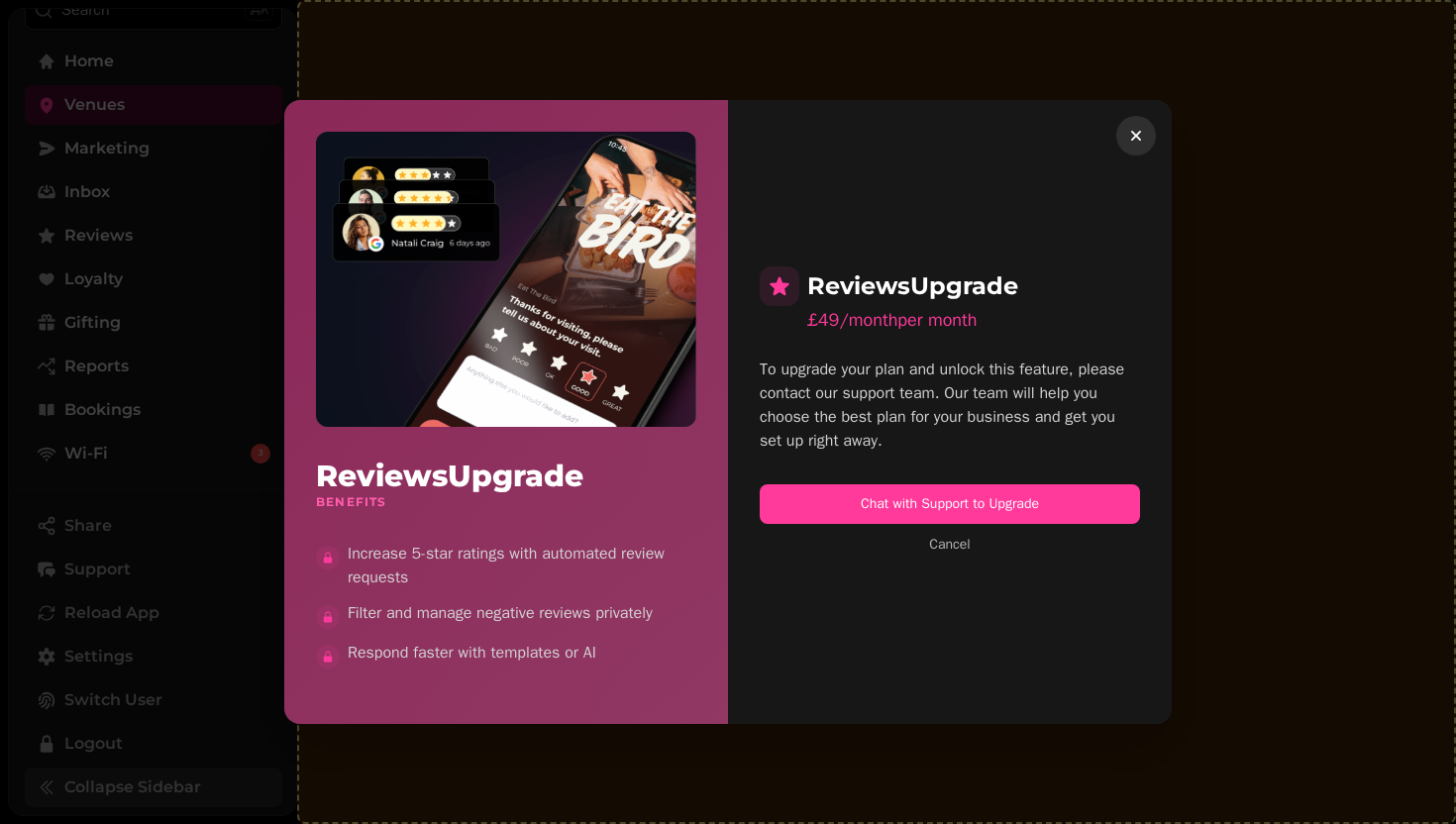 click 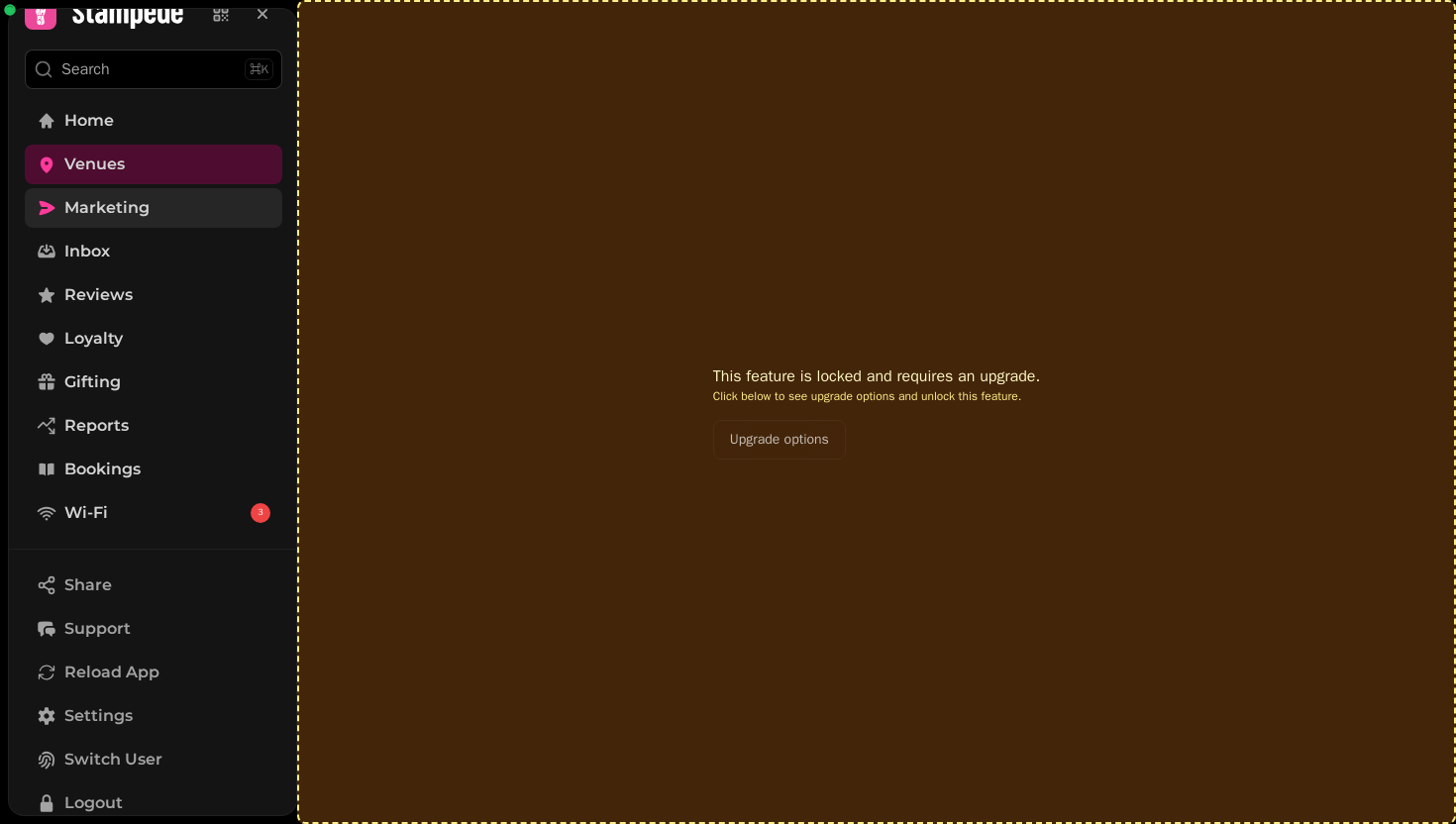 scroll, scrollTop: 0, scrollLeft: 0, axis: both 